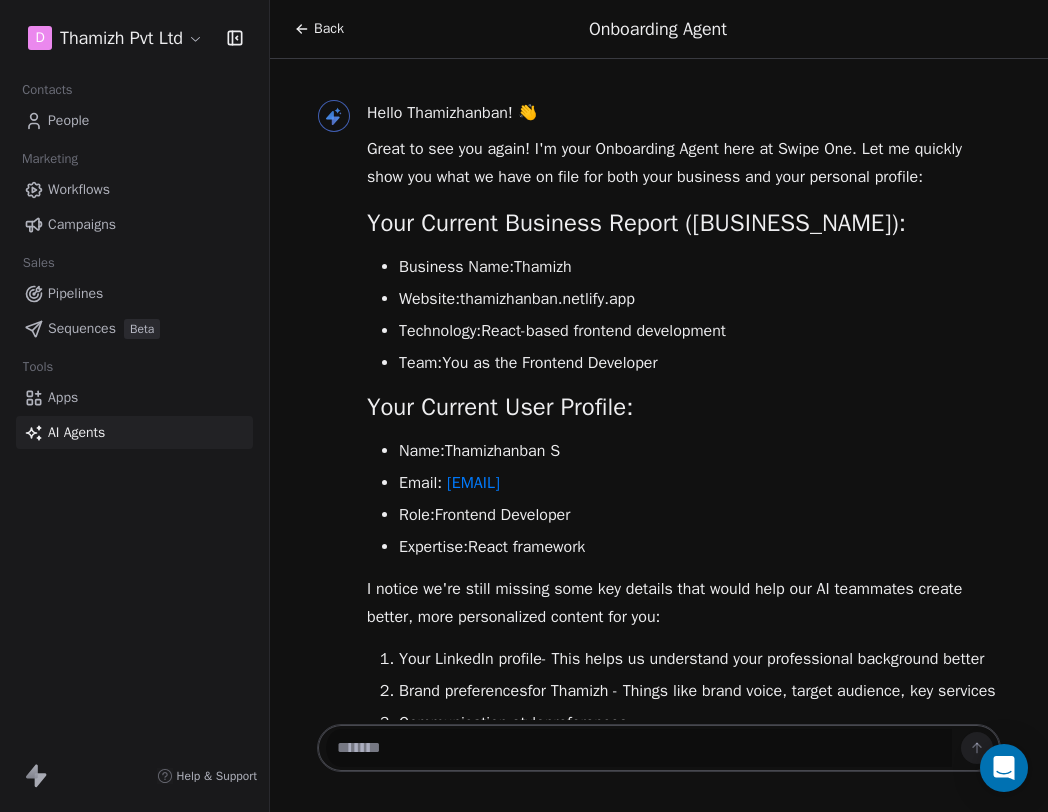 scroll, scrollTop: 0, scrollLeft: 0, axis: both 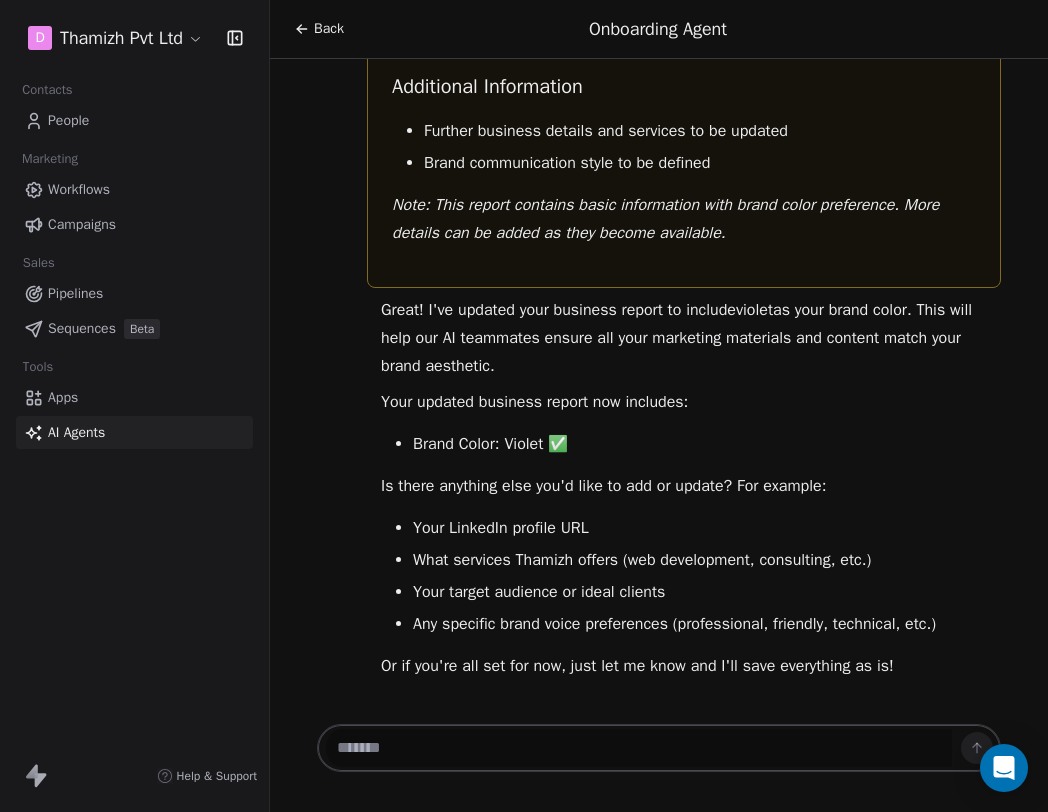 click at bounding box center [639, 748] 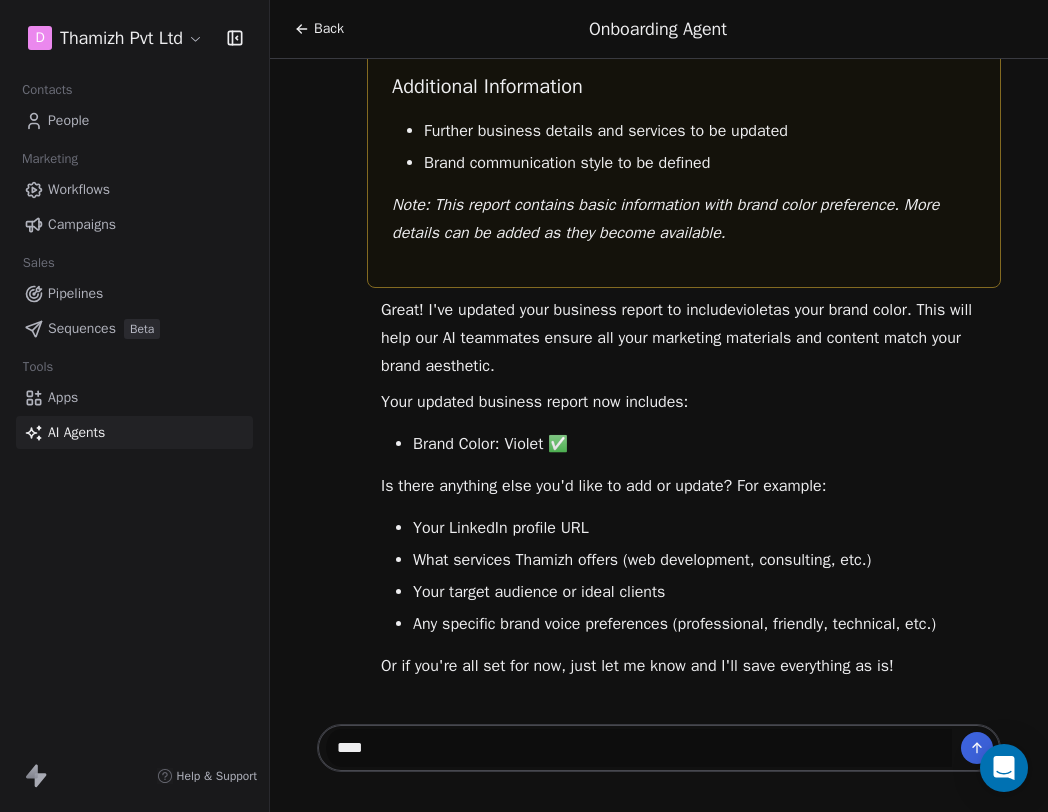 type on "***" 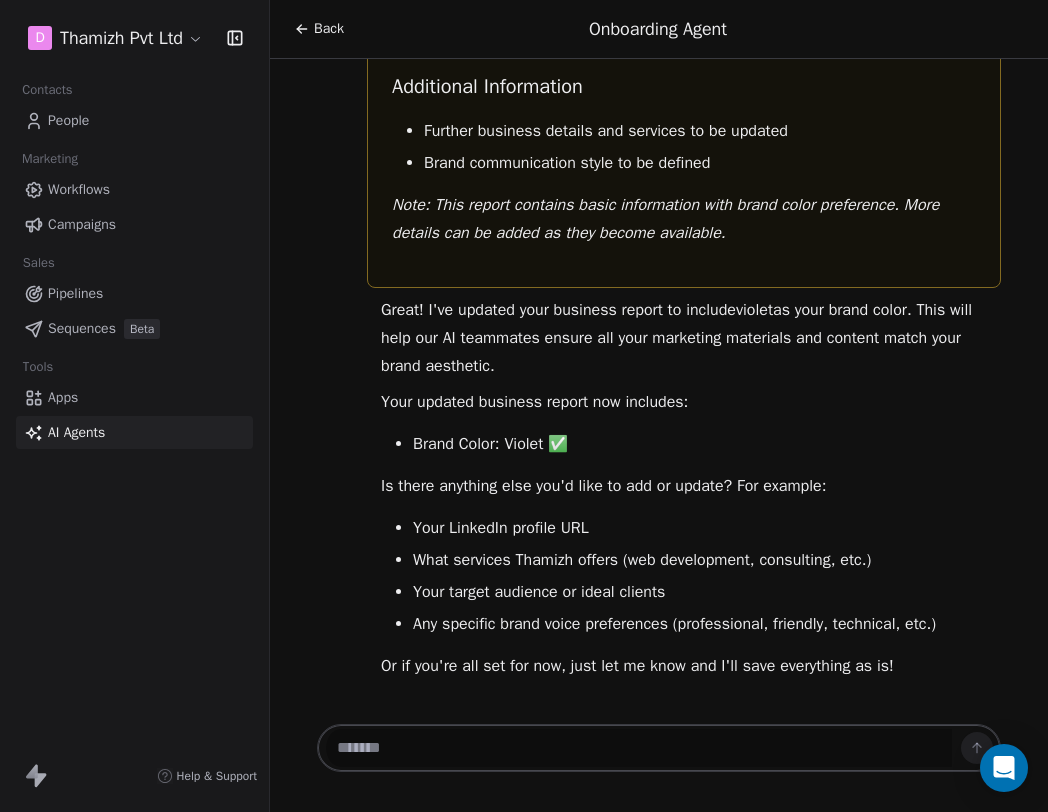paste on "**********" 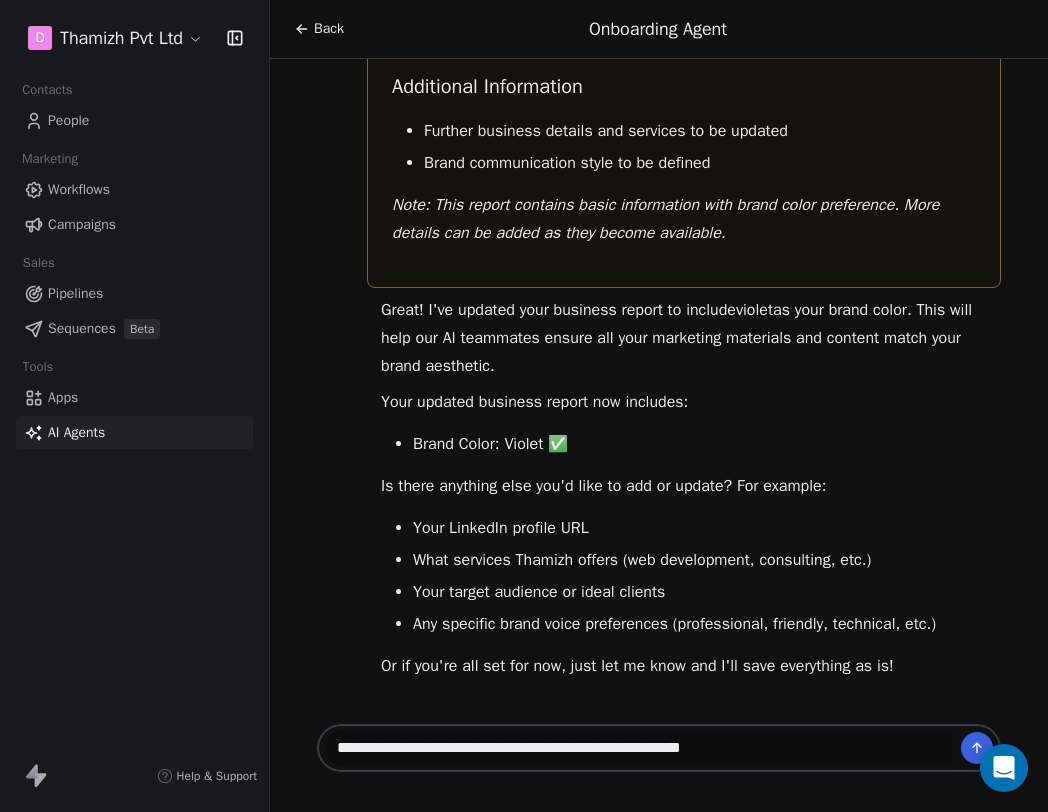 type on "**********" 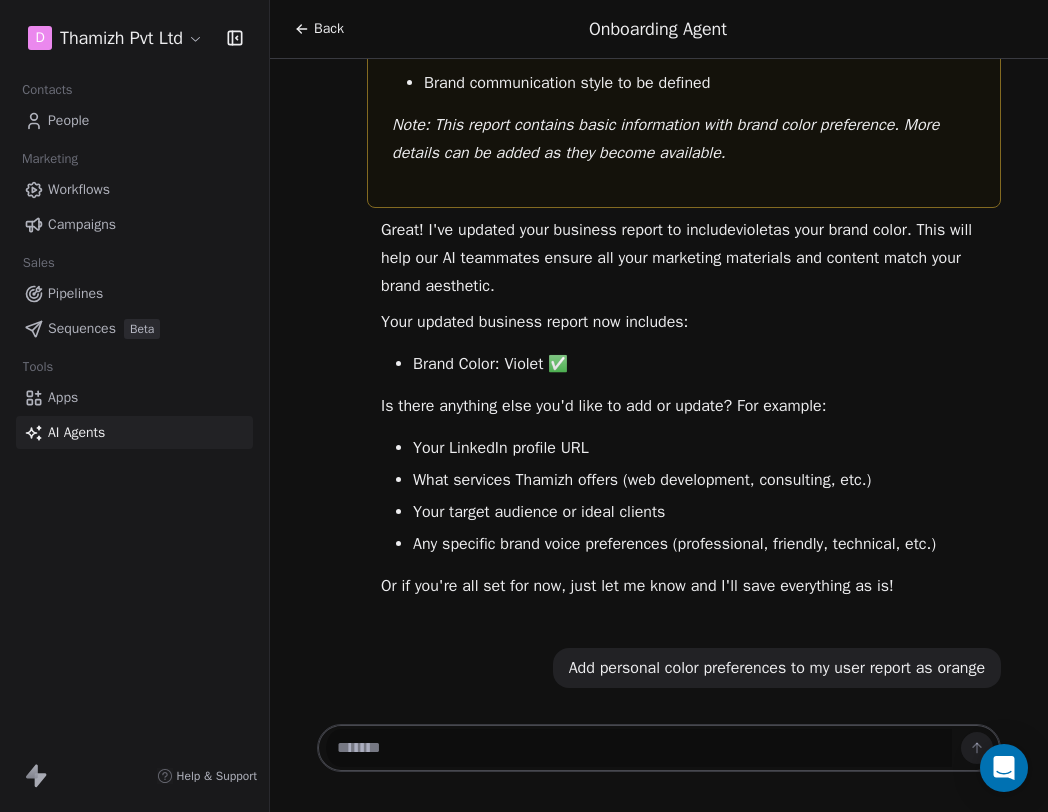 scroll, scrollTop: 1851, scrollLeft: 0, axis: vertical 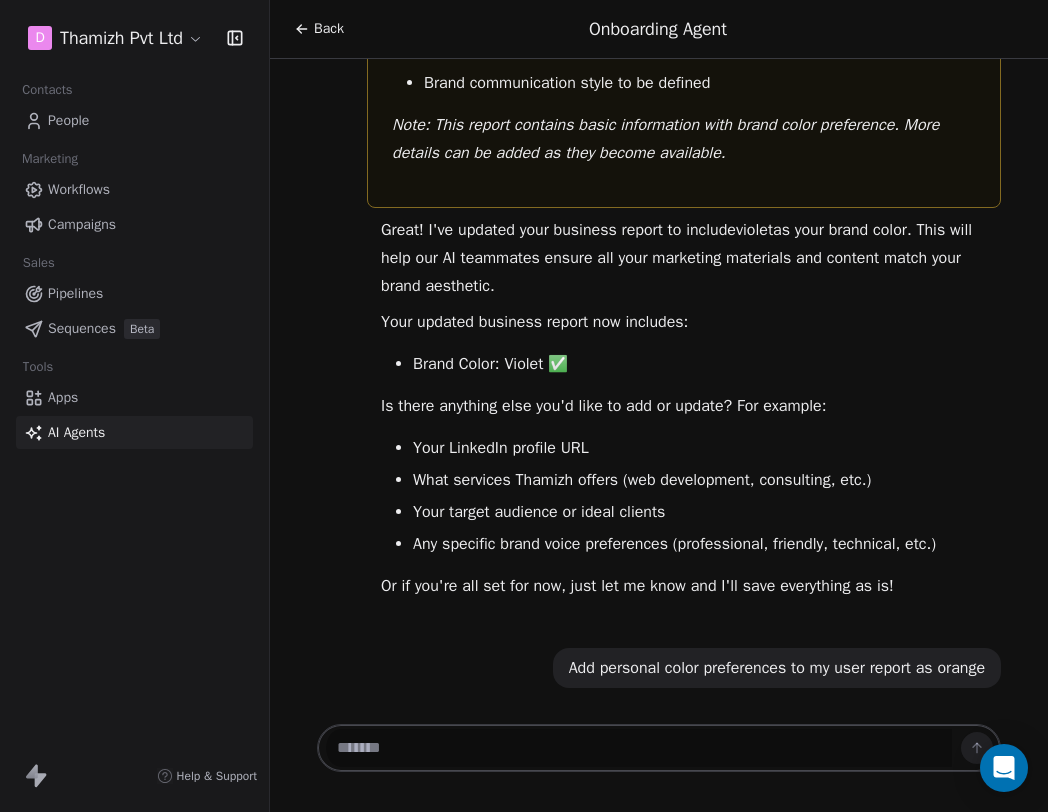 type 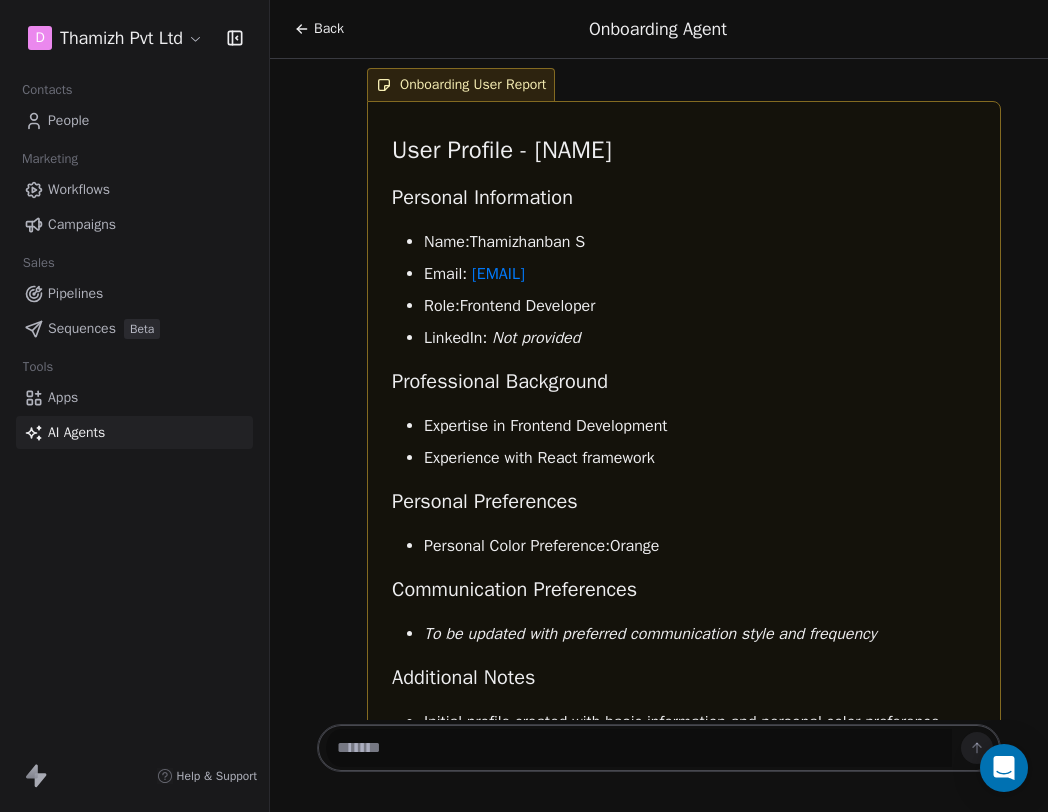 scroll, scrollTop: 3123, scrollLeft: 0, axis: vertical 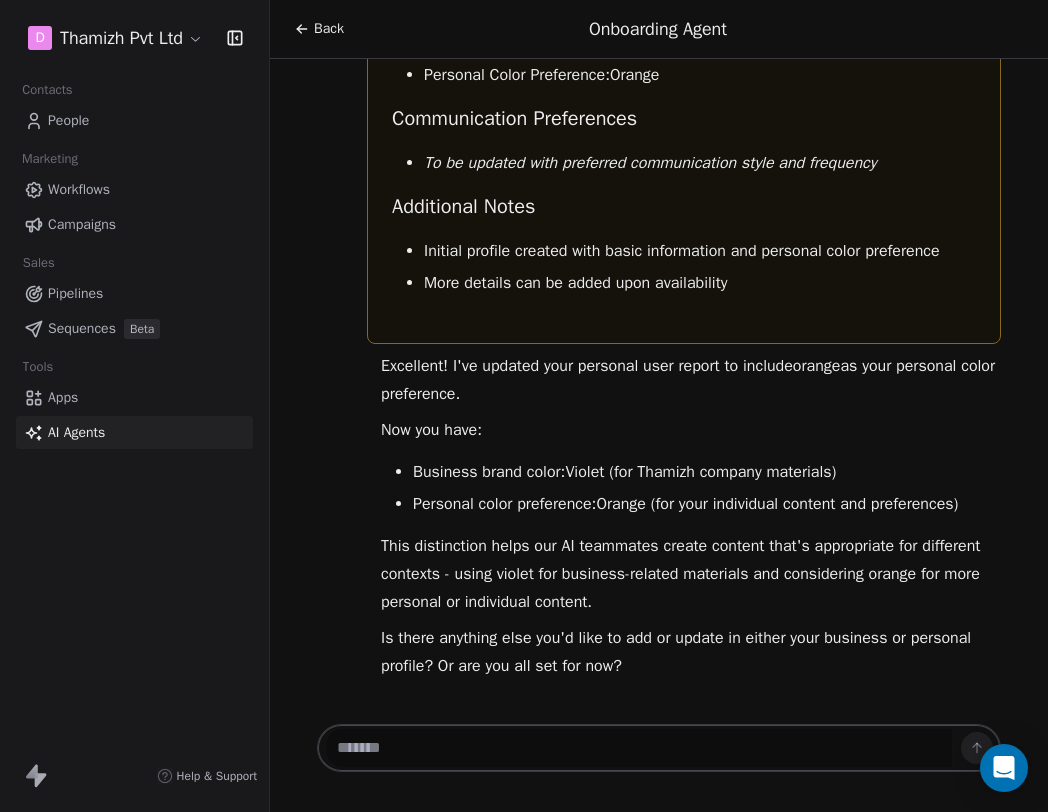 click on "Back" at bounding box center [329, 29] 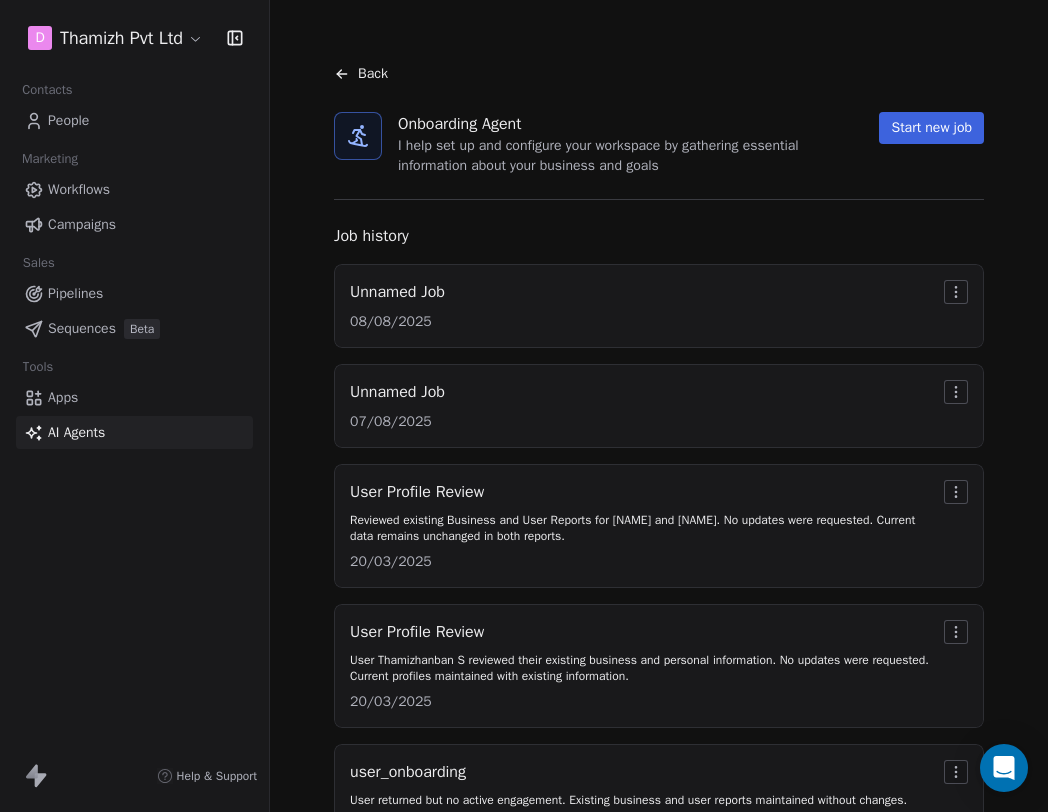 click on "Start new job" at bounding box center (931, 128) 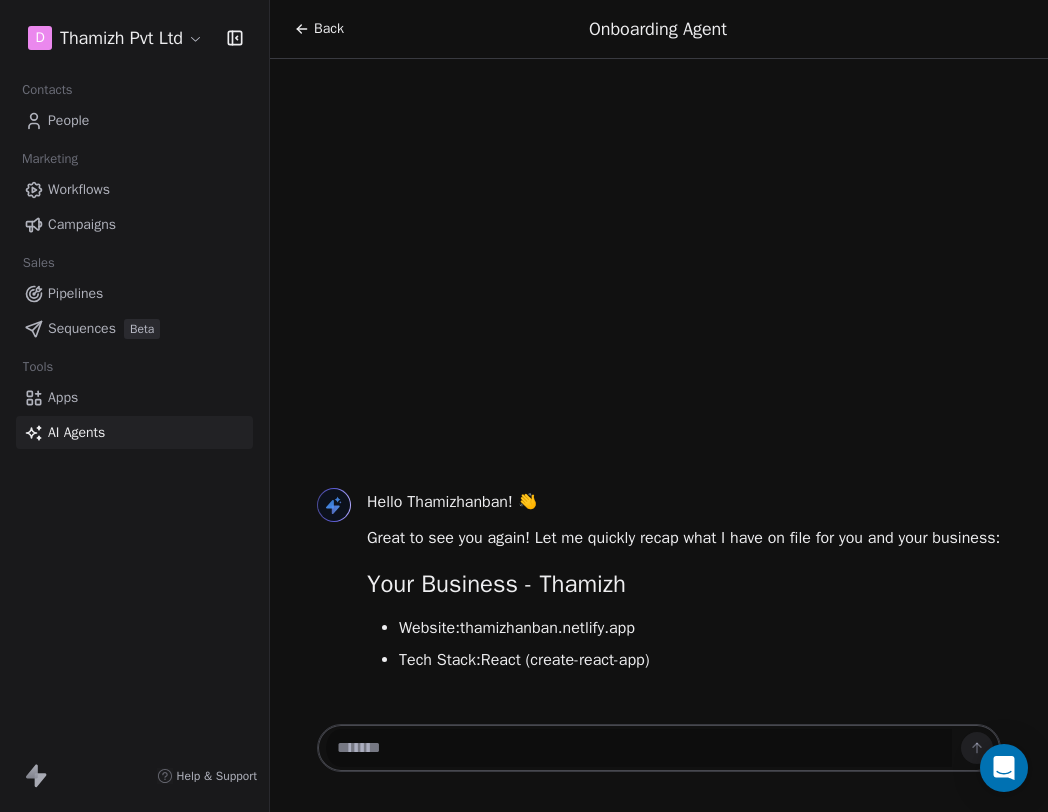 click at bounding box center [639, 748] 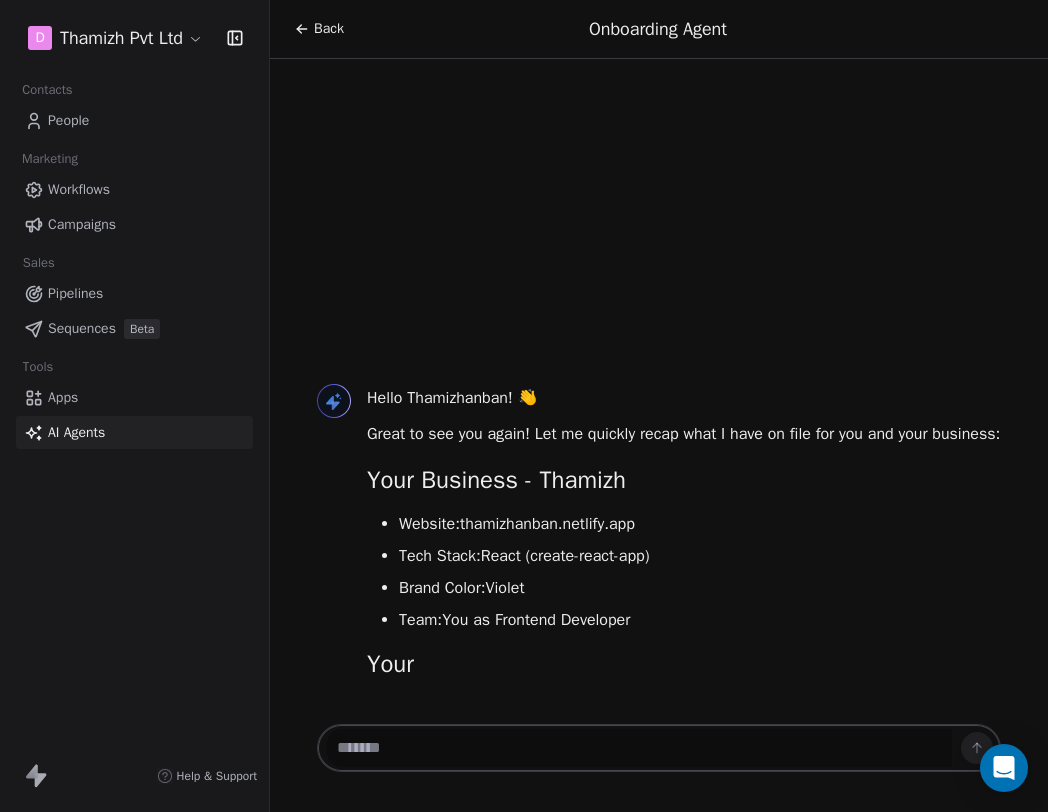 paste on "**********" 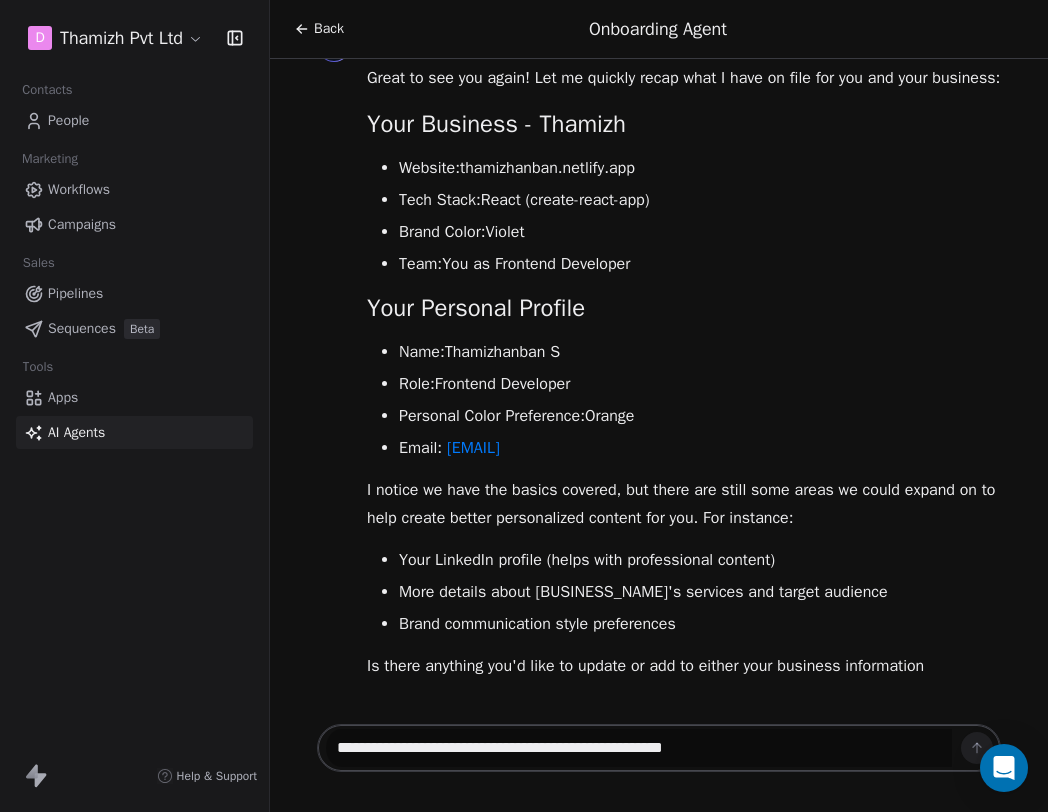 scroll, scrollTop: 127, scrollLeft: 0, axis: vertical 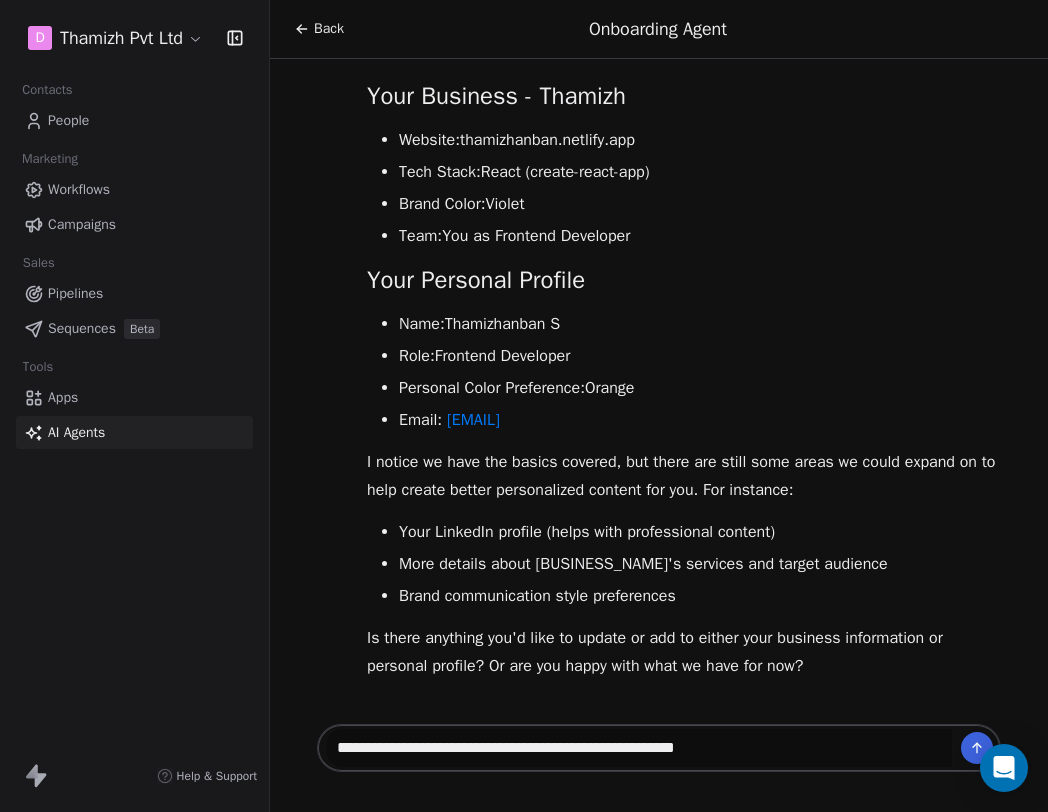 type on "**********" 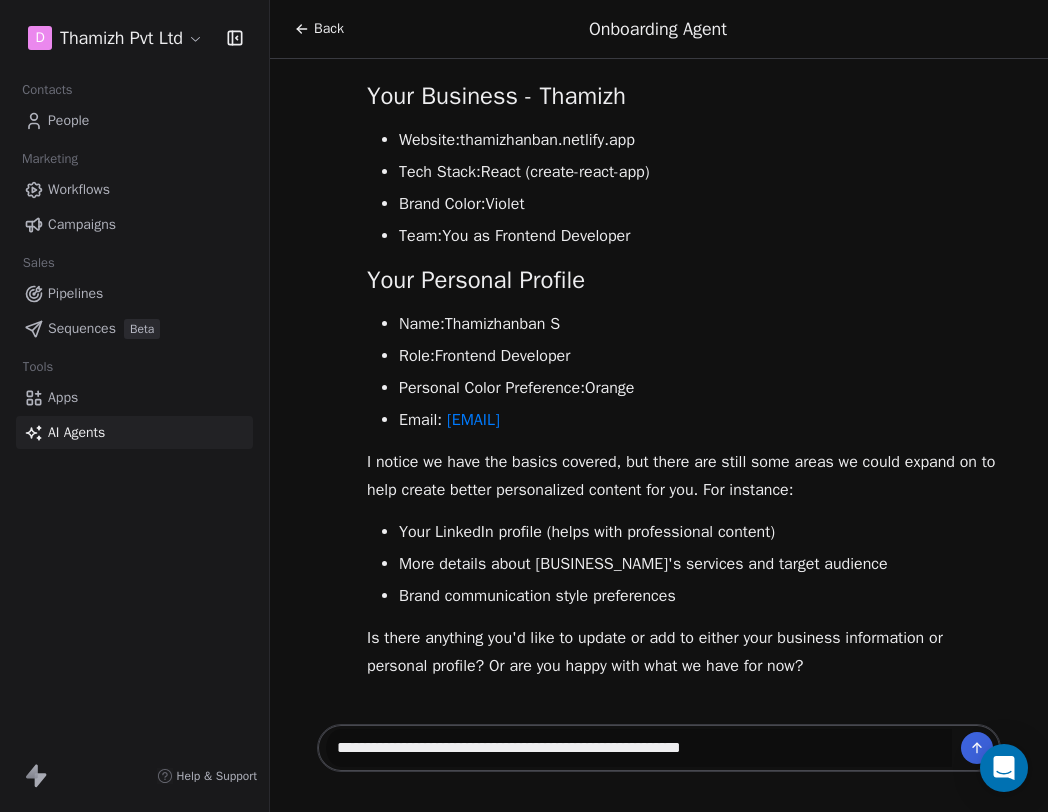 type 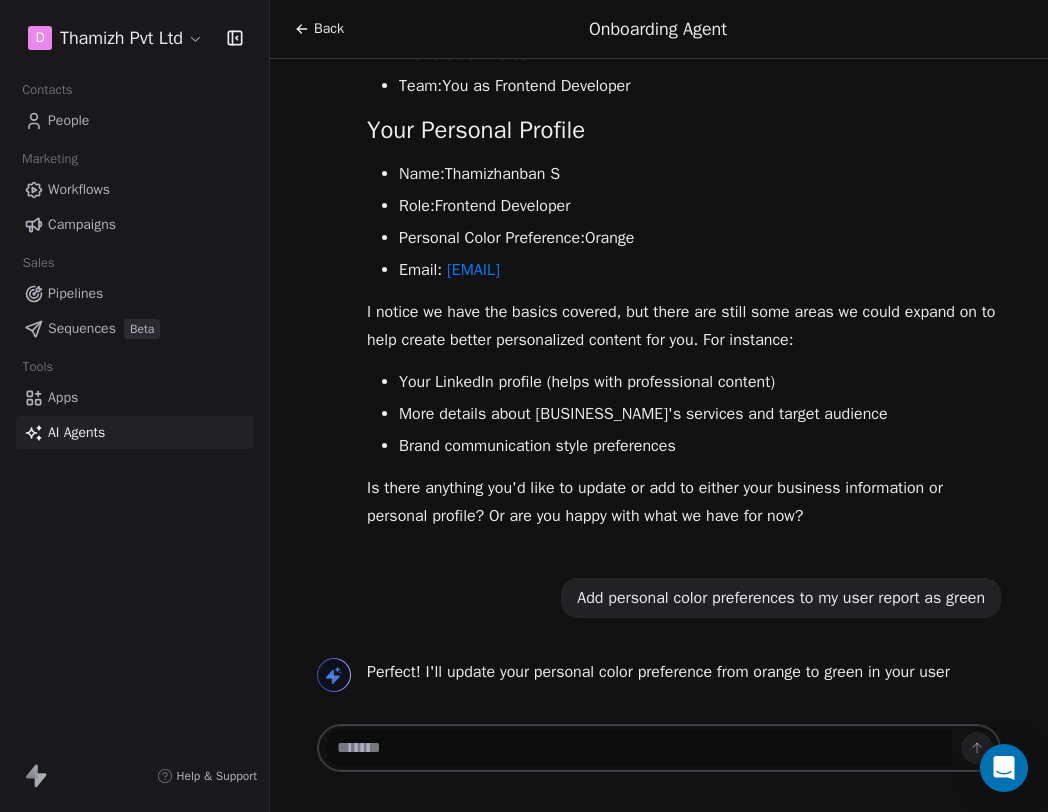 scroll, scrollTop: 283, scrollLeft: 0, axis: vertical 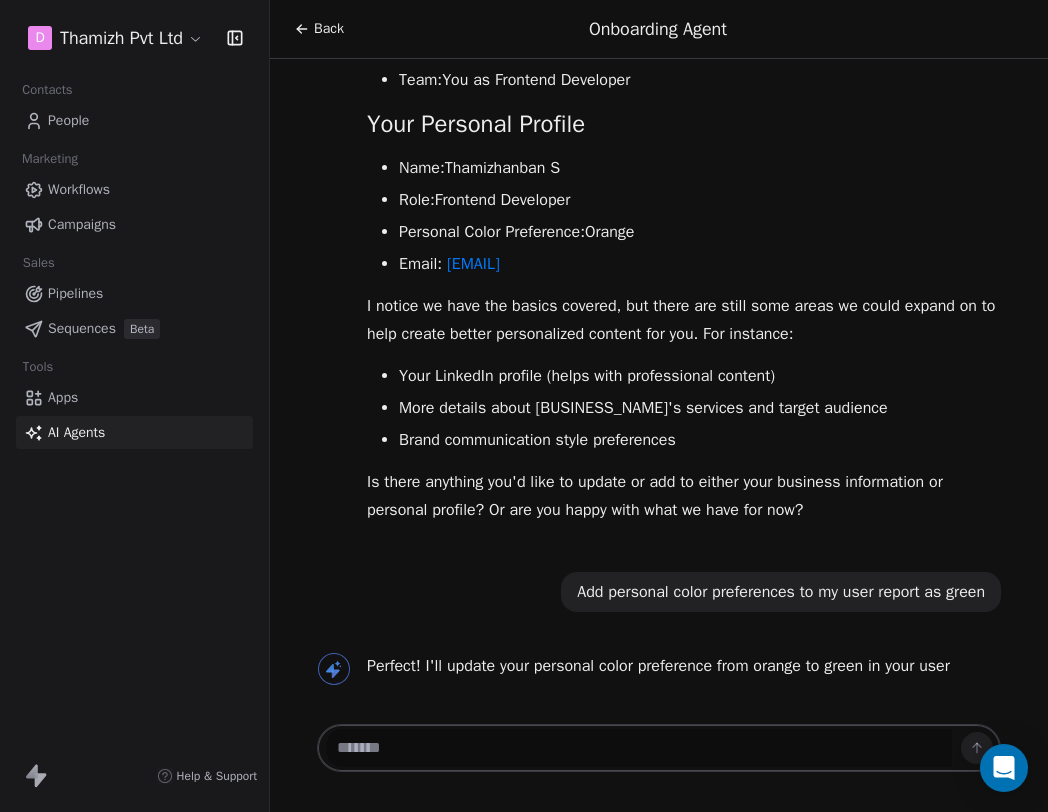 click on "Back" at bounding box center [329, 29] 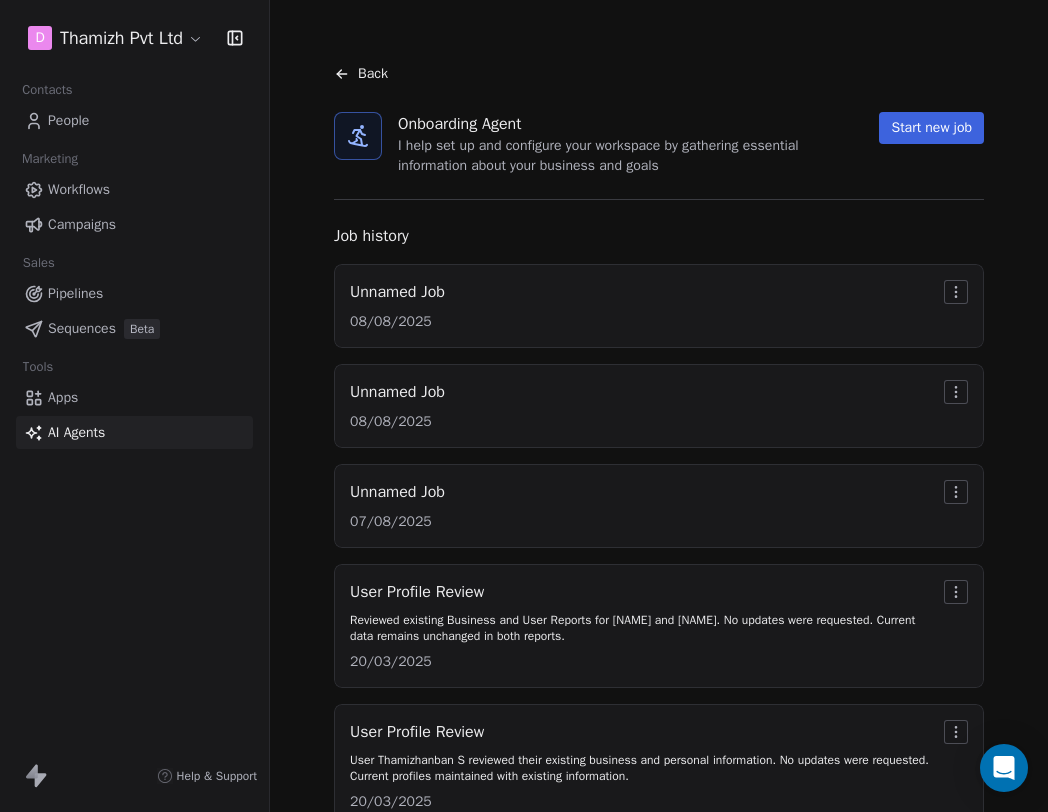 click on "Start new job" at bounding box center (931, 128) 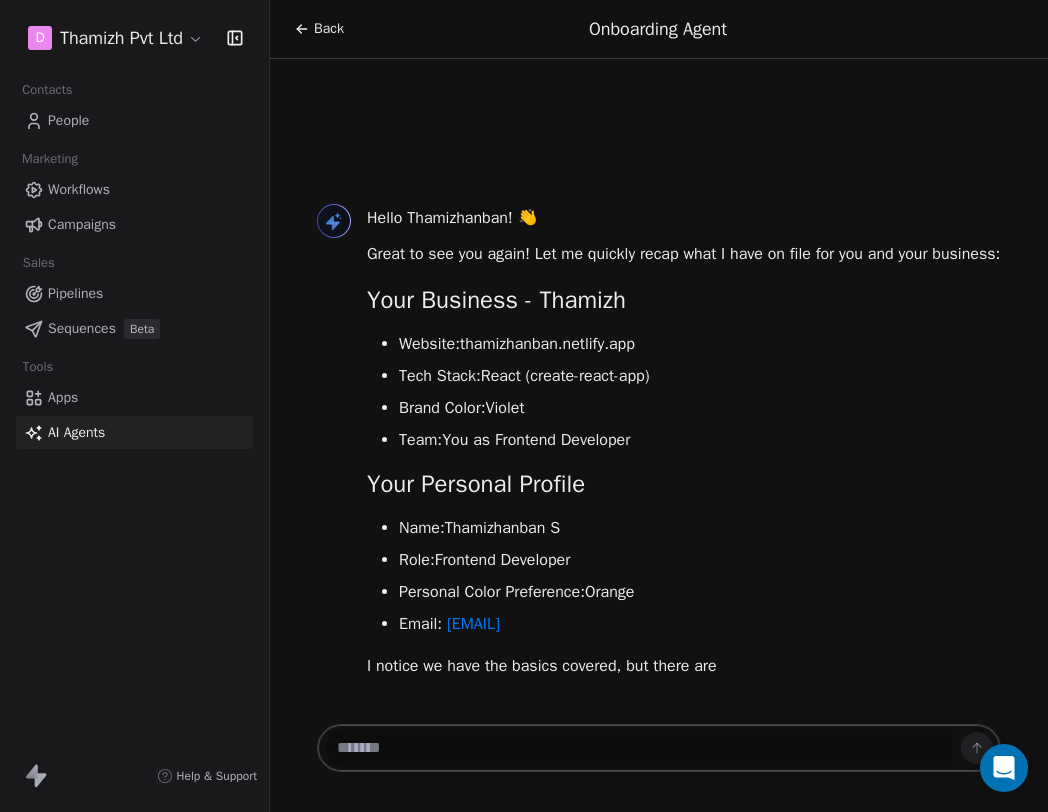 click at bounding box center (639, 748) 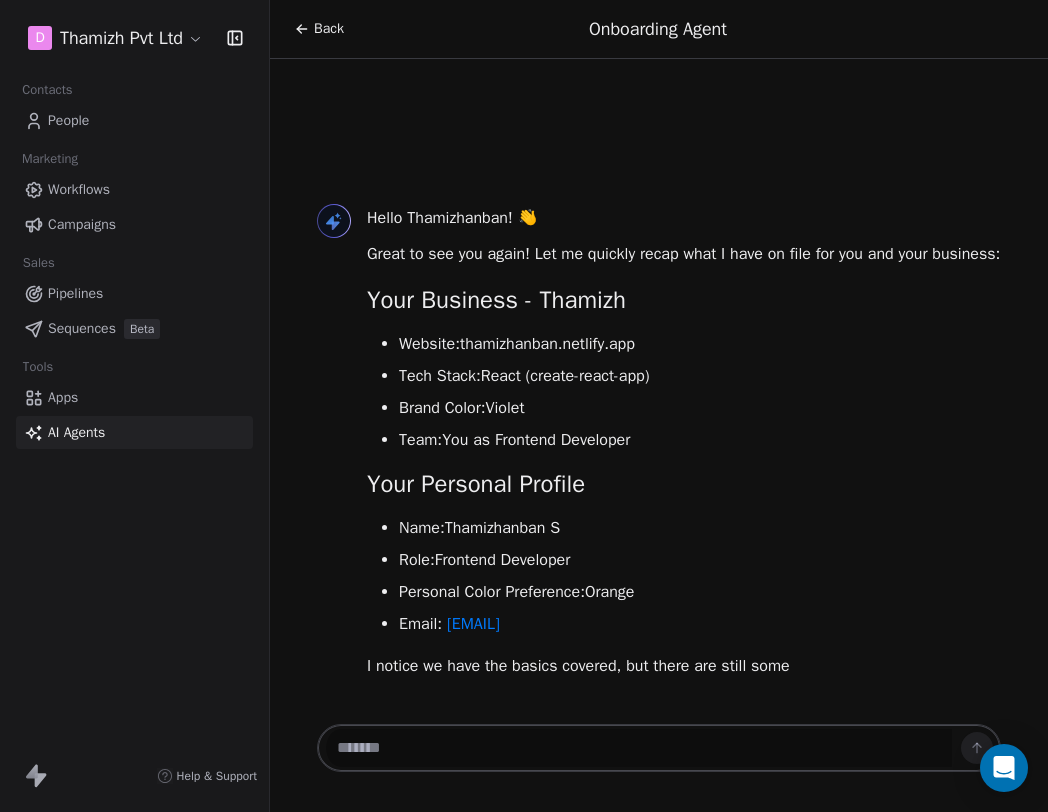 paste on "**********" 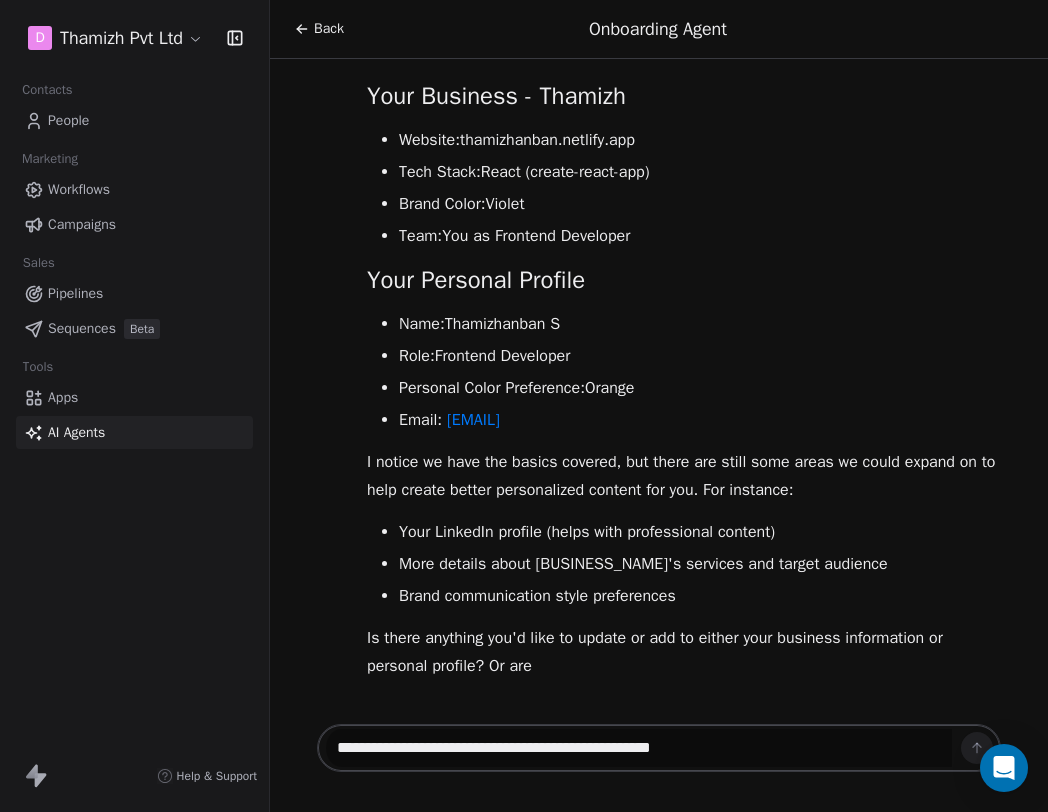 scroll, scrollTop: 127, scrollLeft: 0, axis: vertical 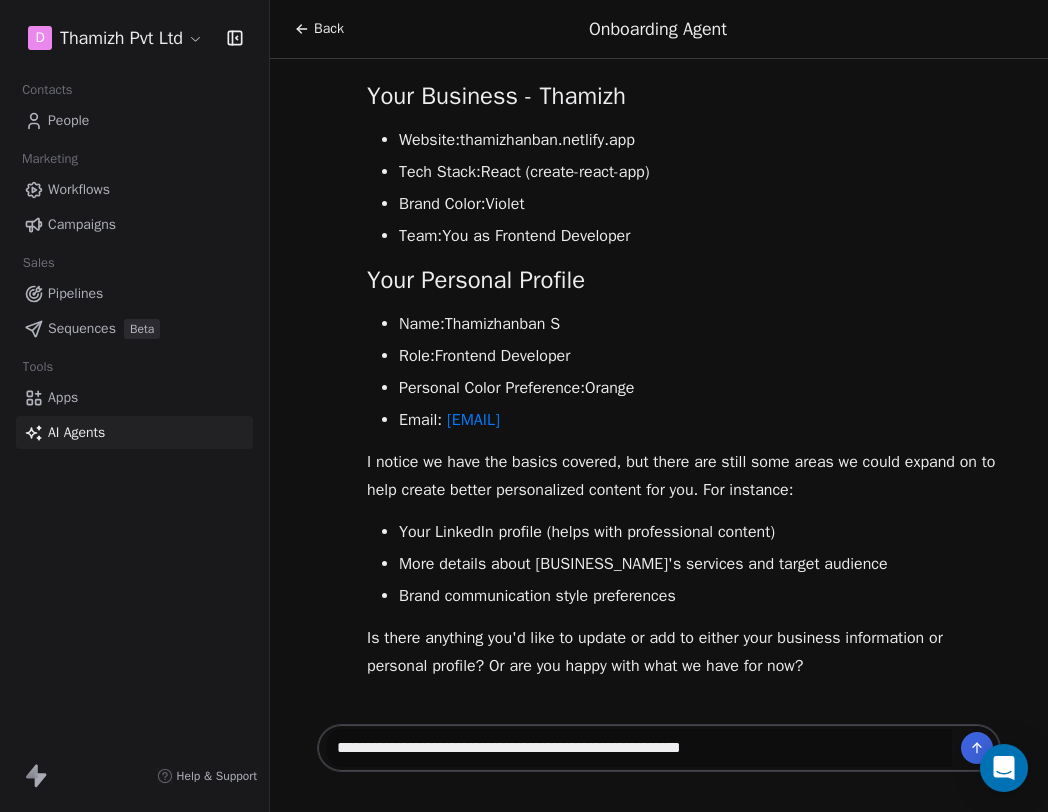 type on "**********" 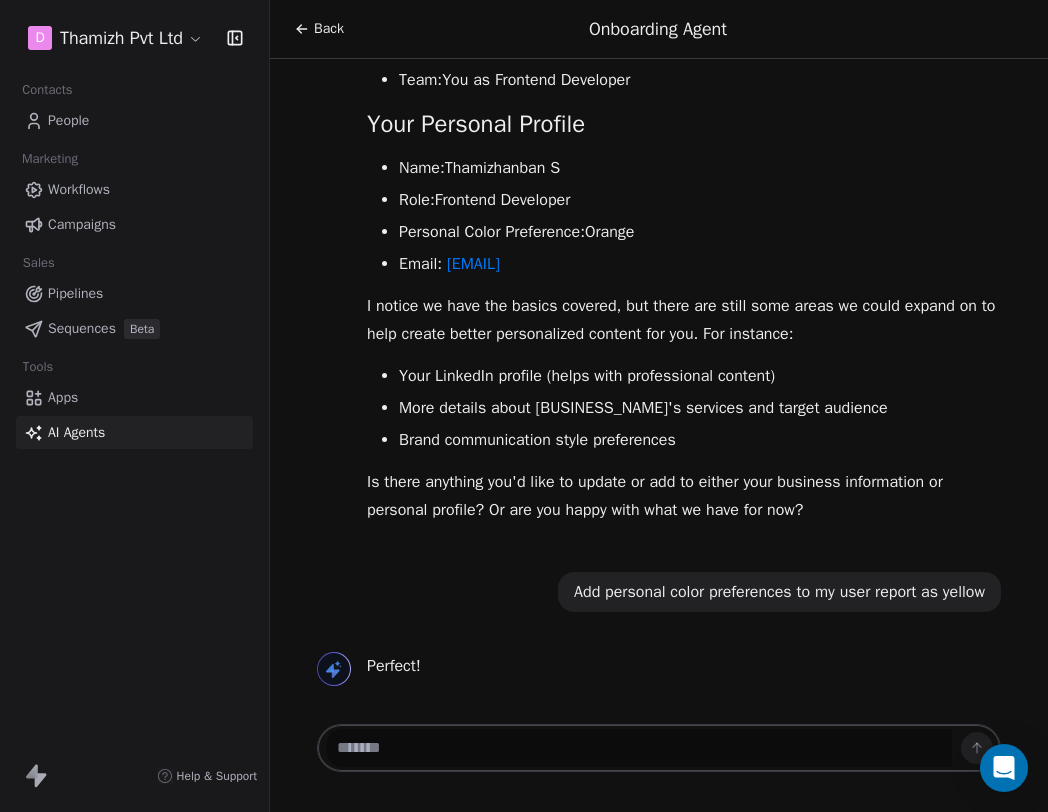 scroll, scrollTop: 283, scrollLeft: 0, axis: vertical 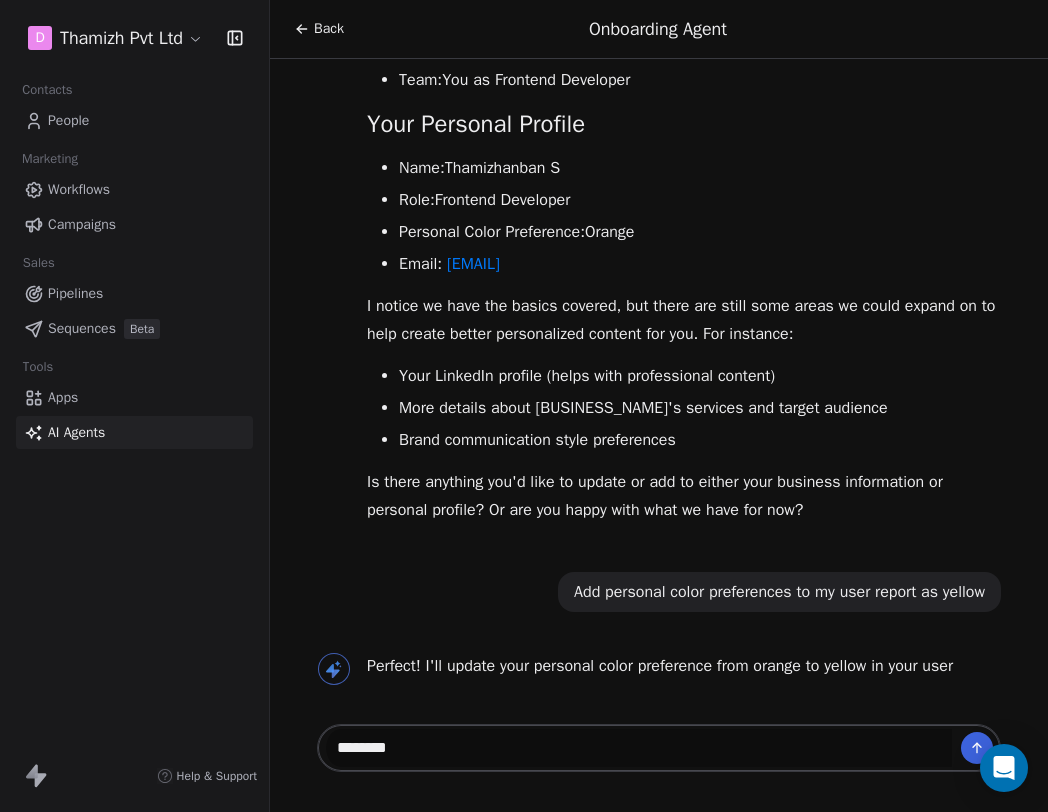 type on "*********" 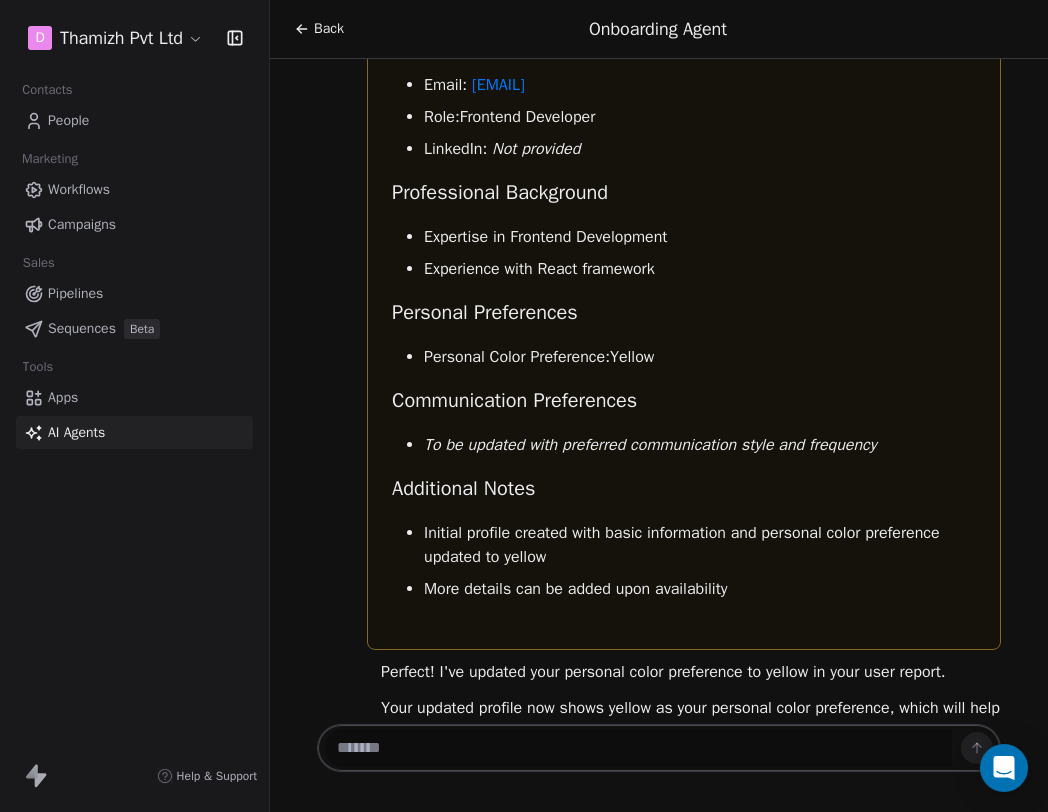 scroll, scrollTop: 1435, scrollLeft: 0, axis: vertical 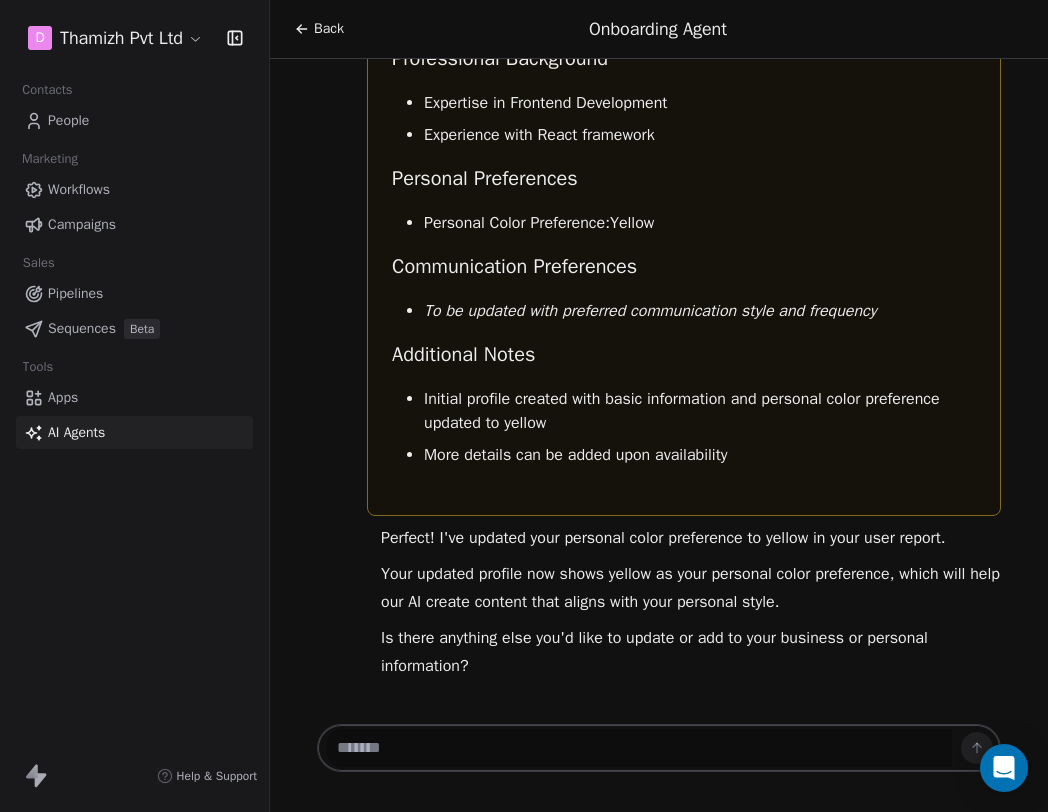 click at bounding box center (639, 748) 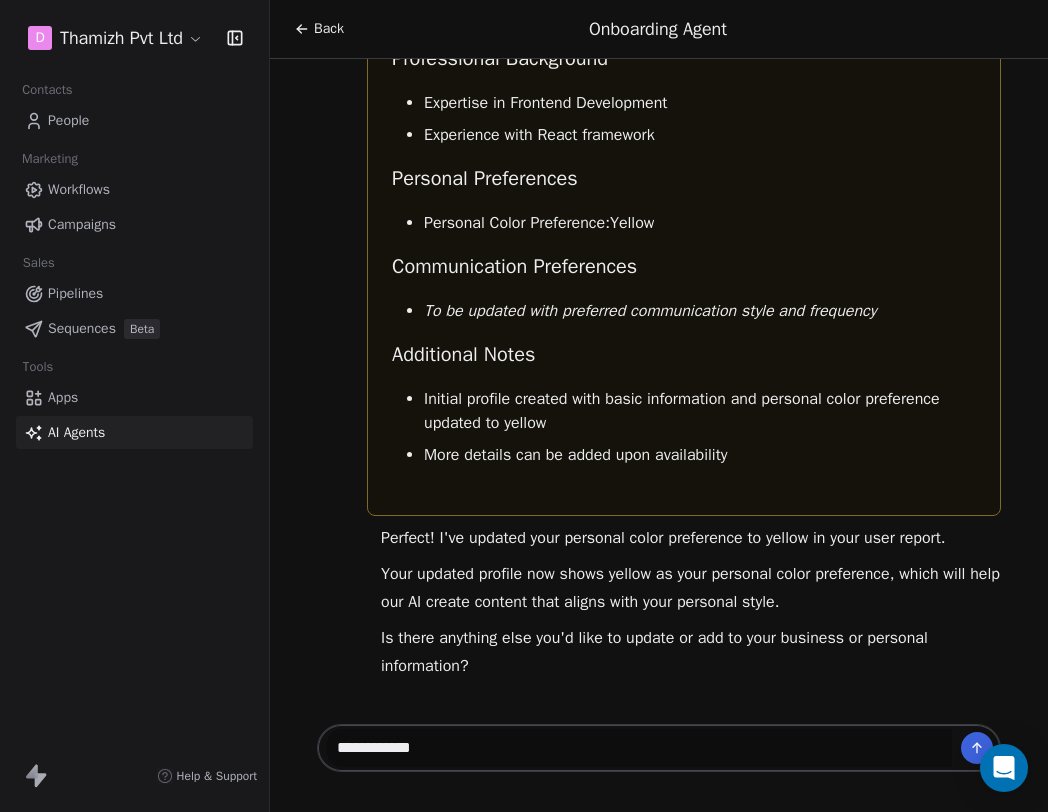 type on "**********" 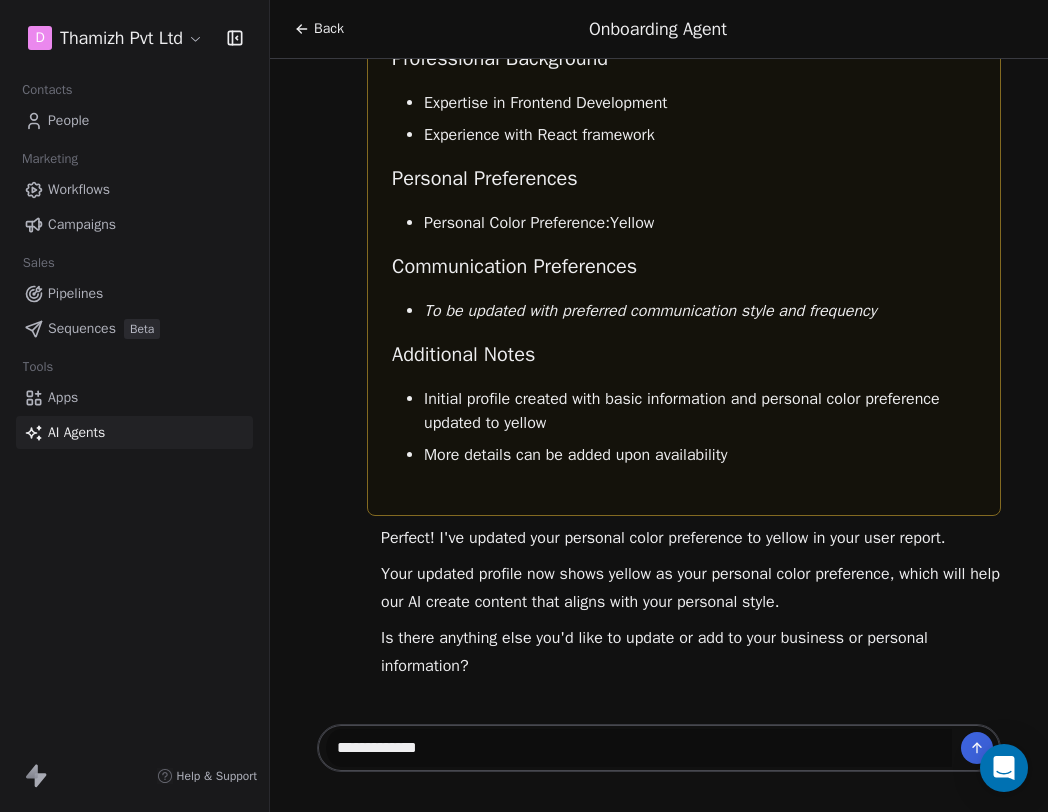 type 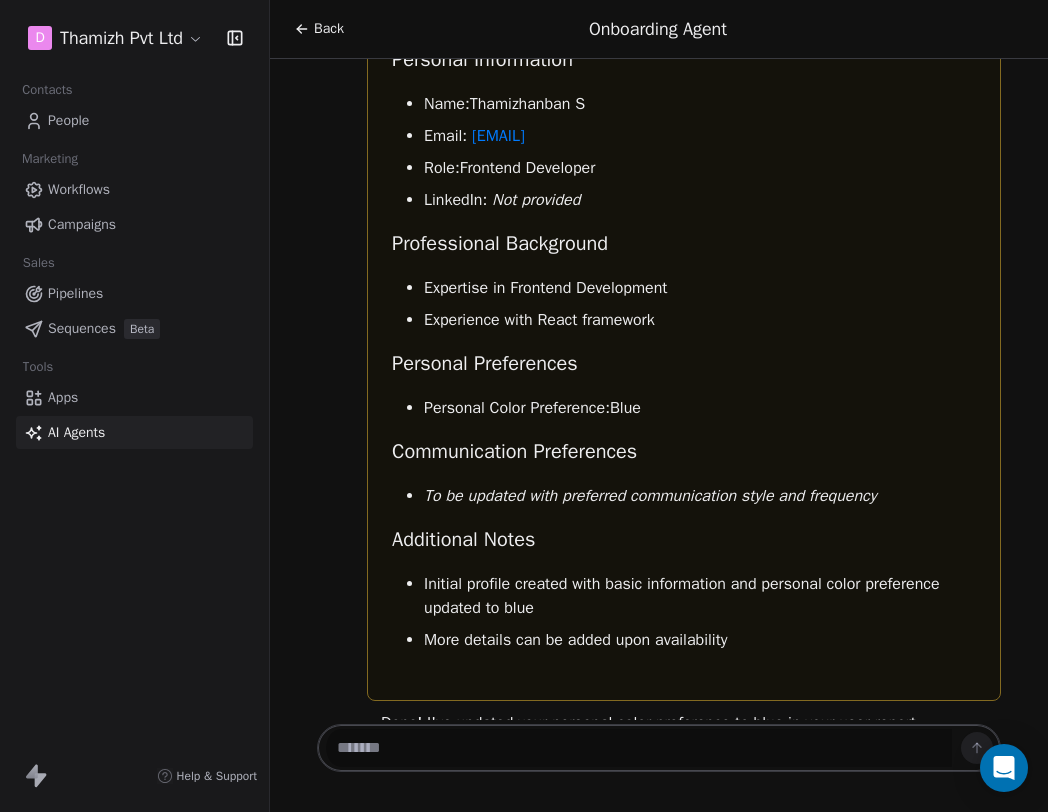scroll, scrollTop: 2559, scrollLeft: 0, axis: vertical 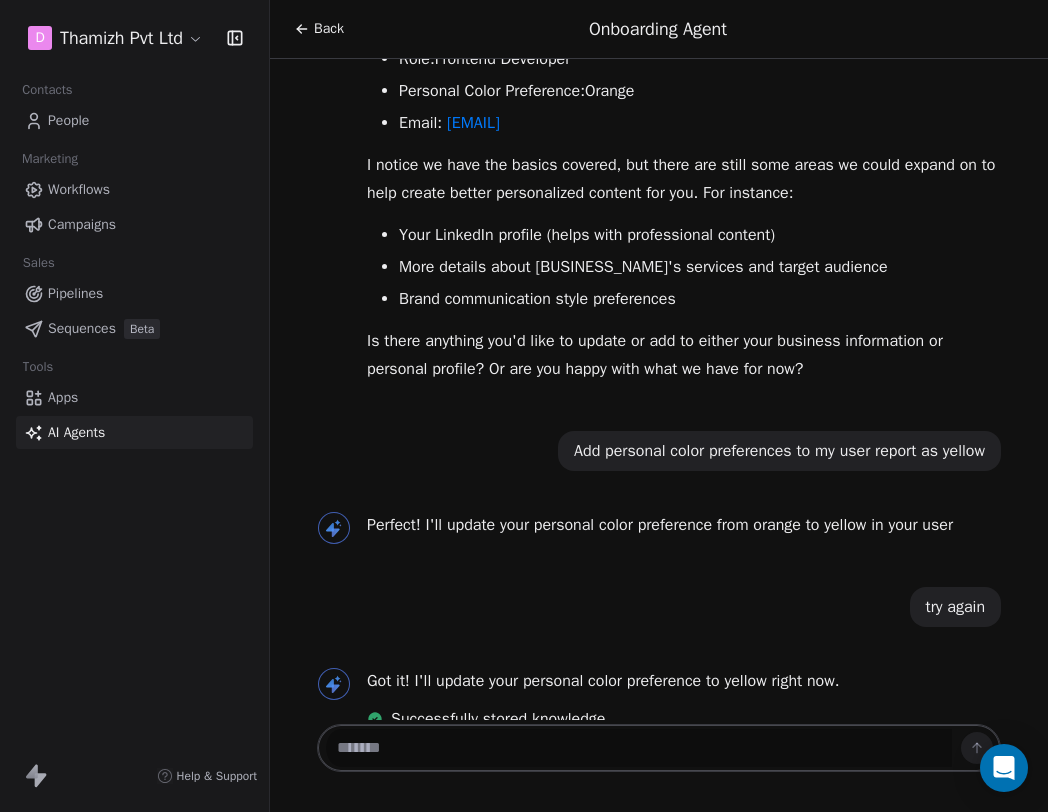 click on "Add personal color preferences to my user report as yellow" at bounding box center (779, 451) 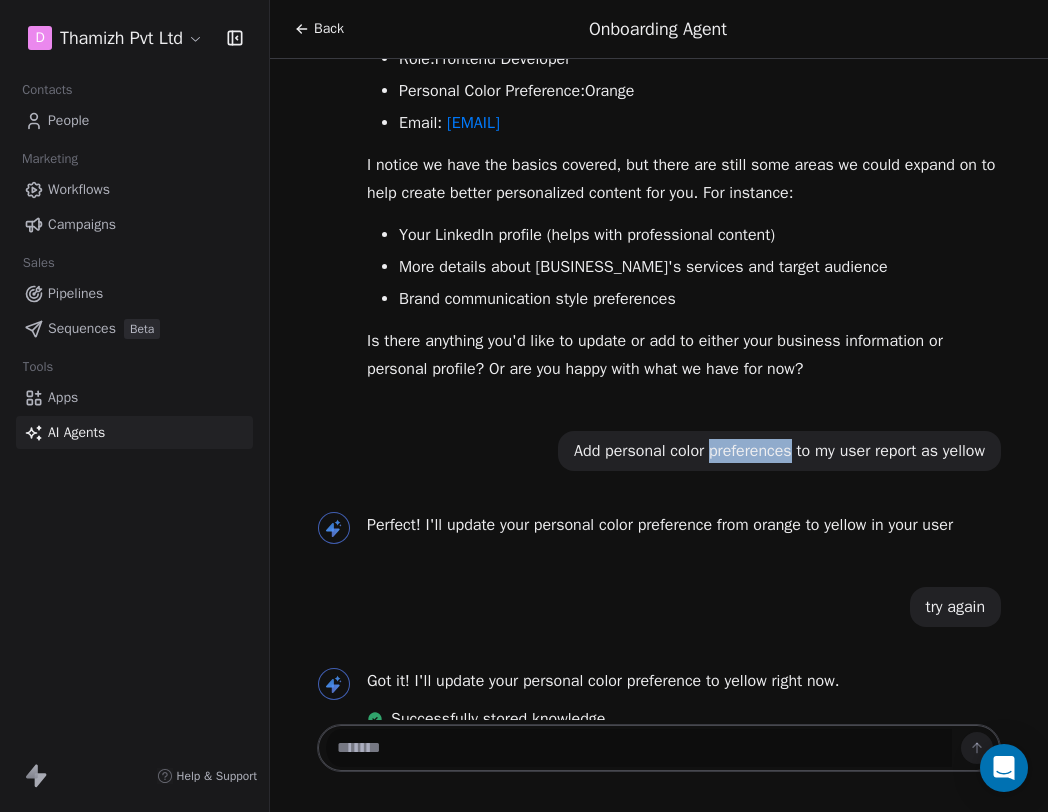 click on "Add personal color preferences to my user report as yellow" at bounding box center [779, 451] 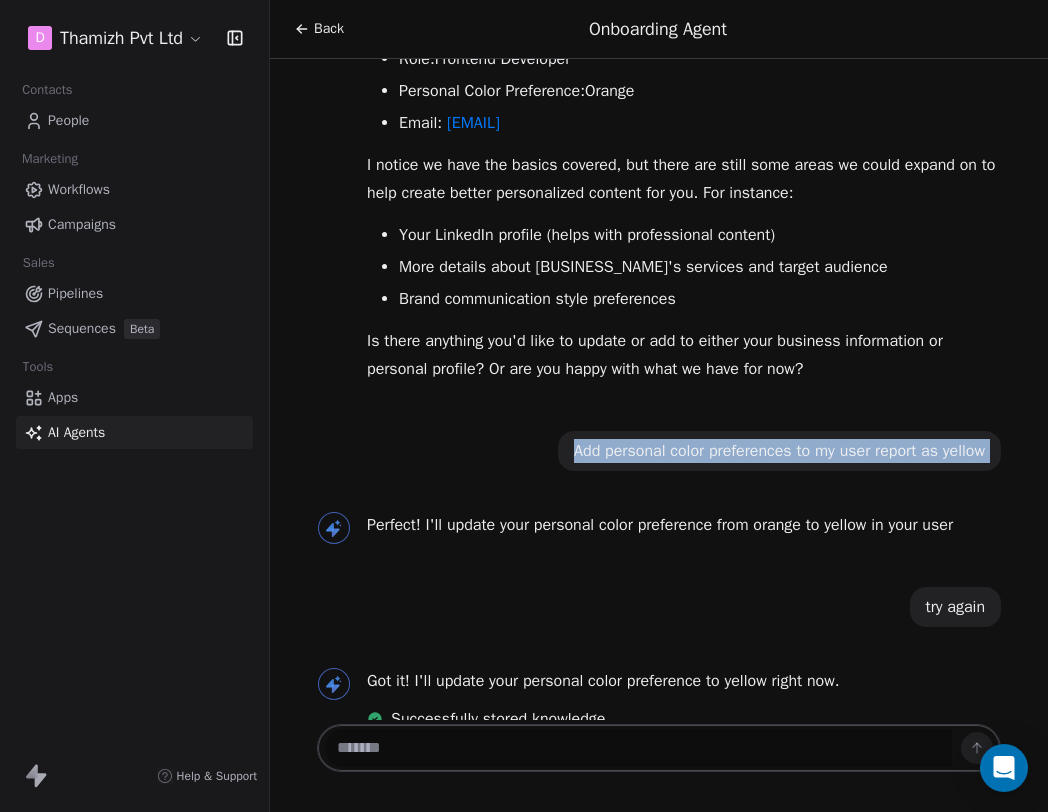 click on "Back Onboarding Agent" at bounding box center [659, 29] 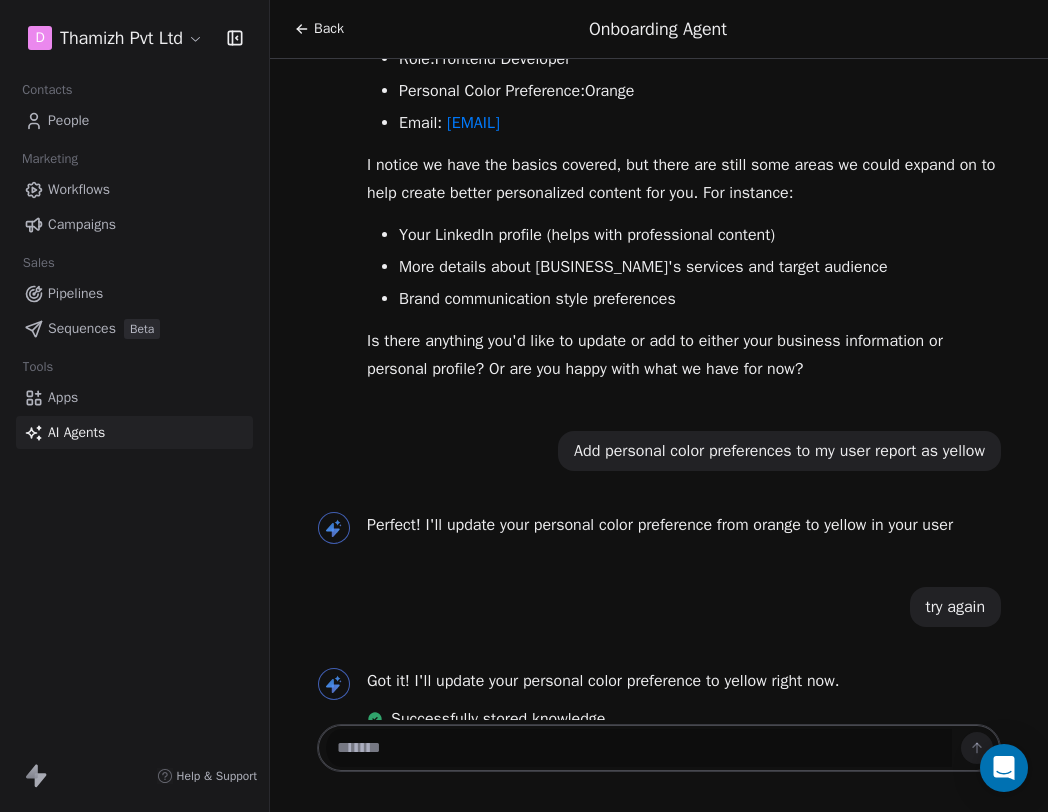 click on "Back" at bounding box center (329, 29) 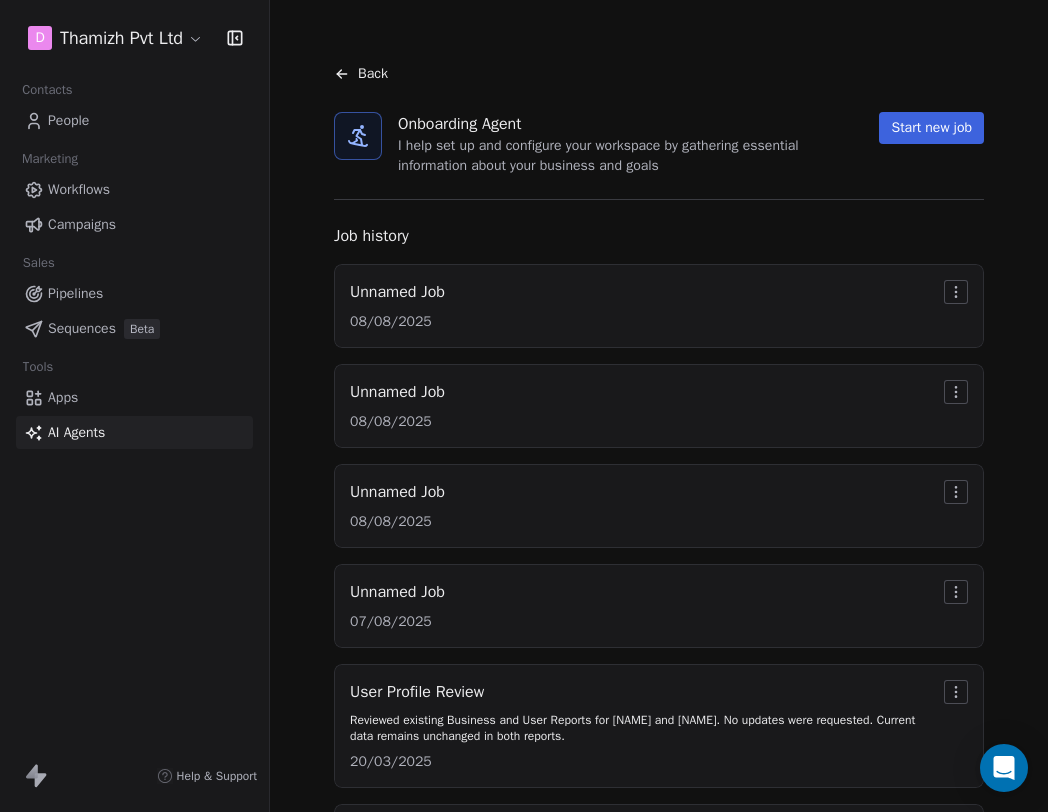 click on "Start new job" at bounding box center [931, 128] 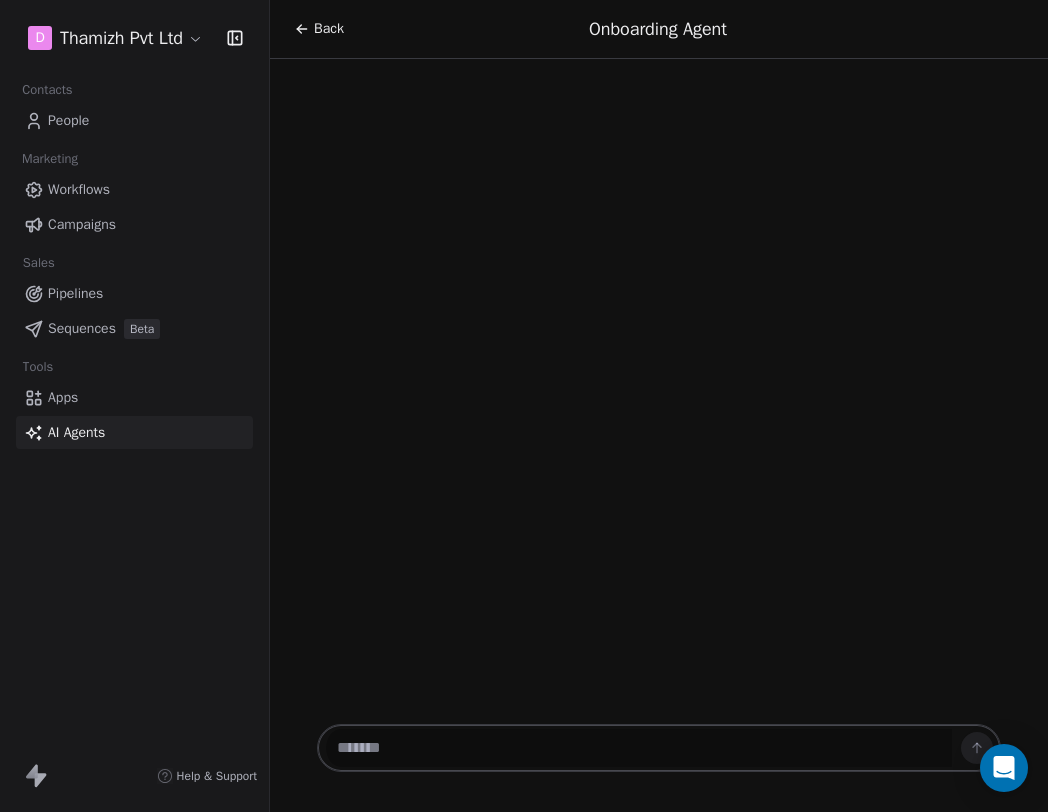 click at bounding box center [639, 748] 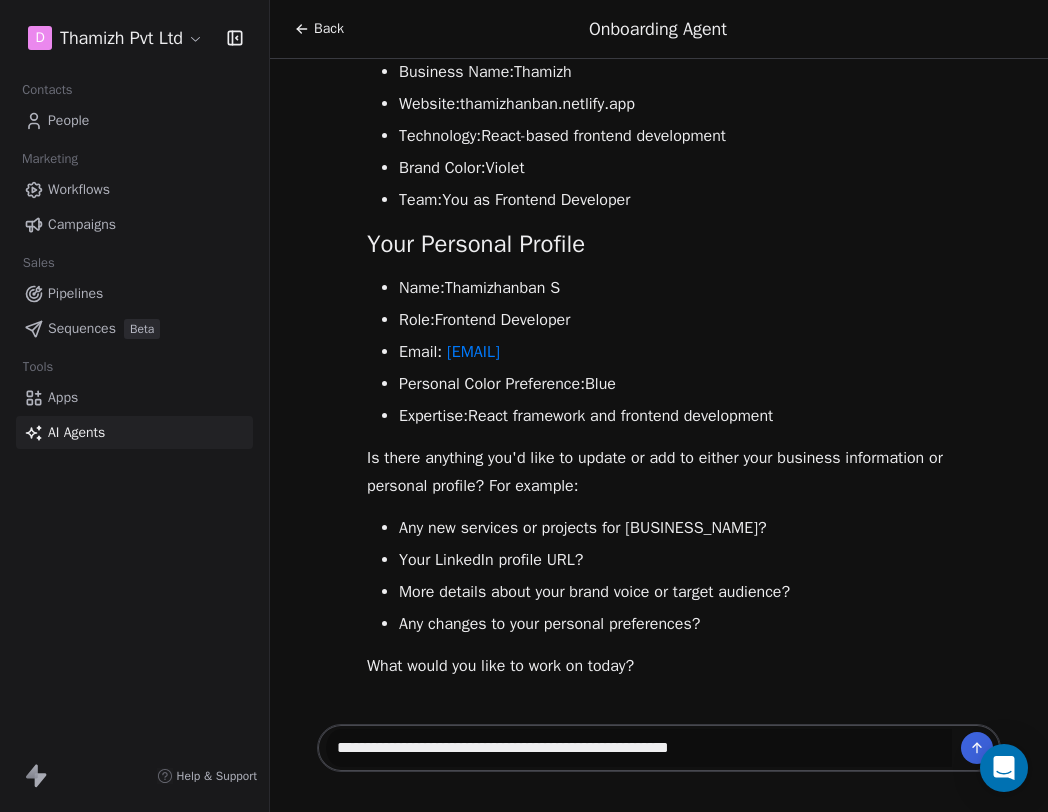 type on "**********" 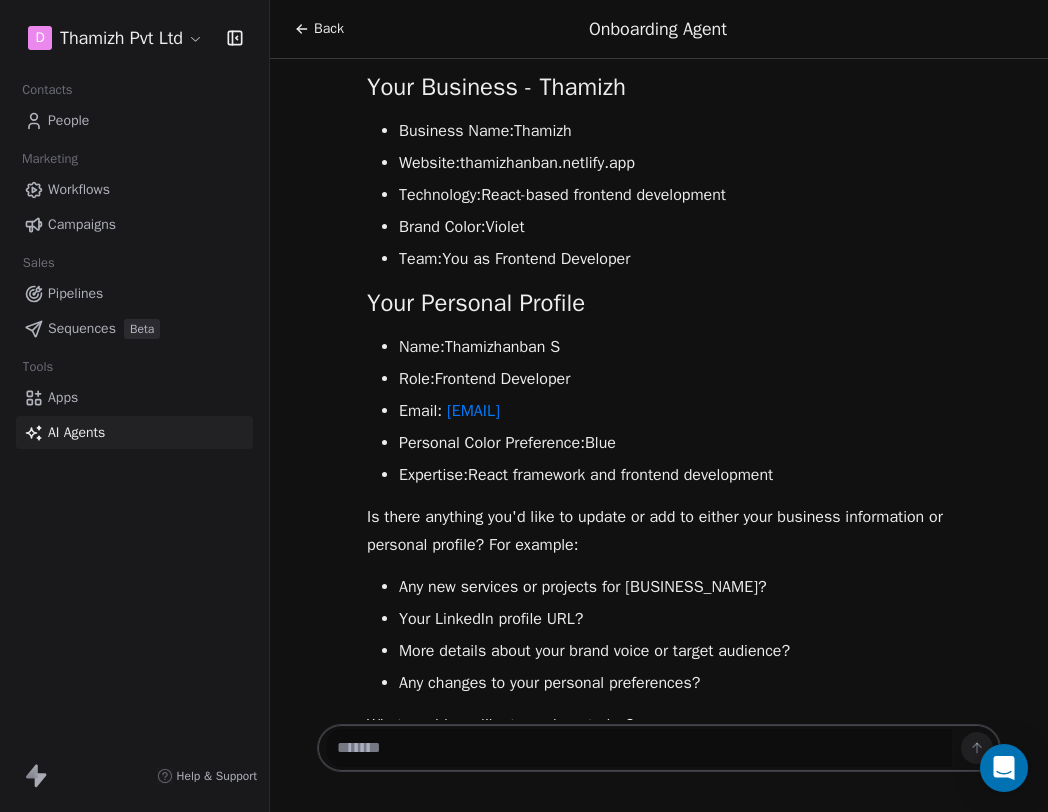 scroll, scrollTop: 0, scrollLeft: 0, axis: both 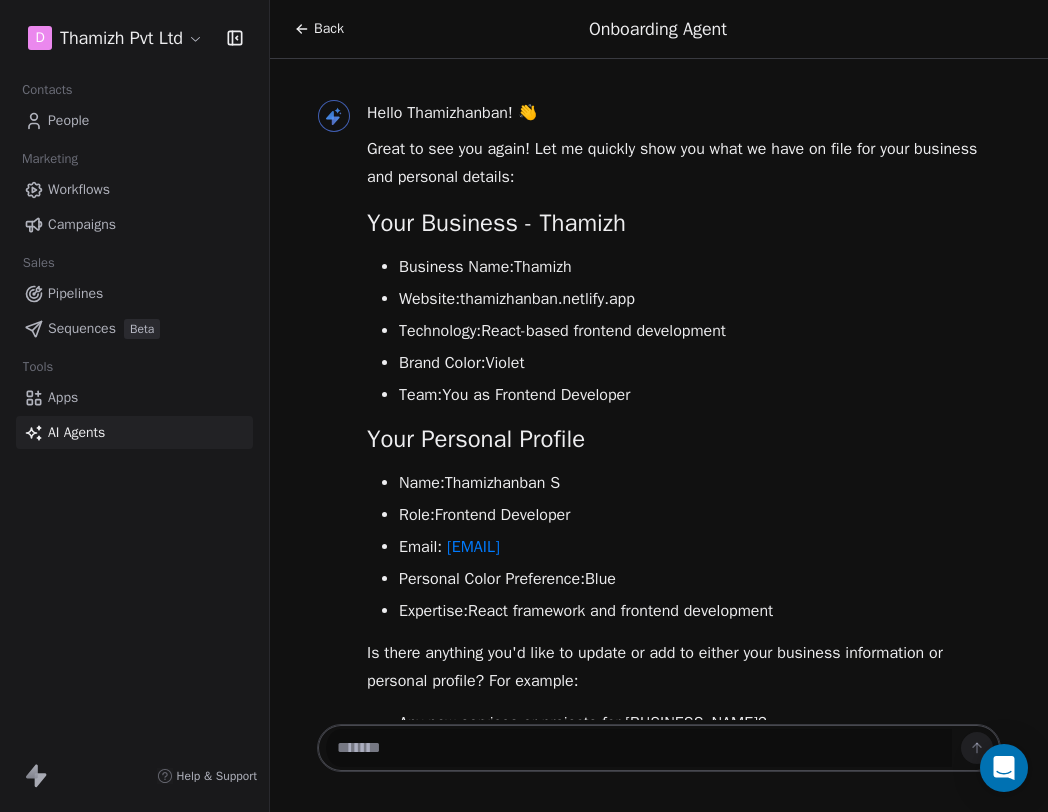 click on "Back" at bounding box center [329, 29] 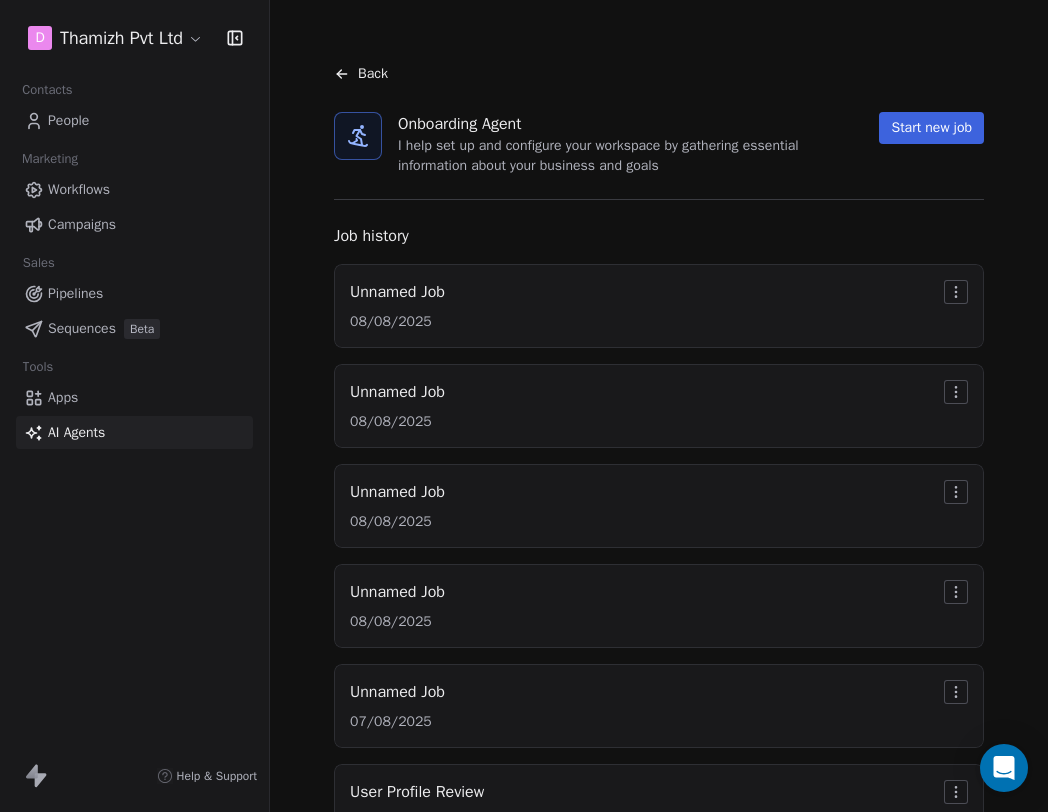 click on "Start new job" at bounding box center (931, 128) 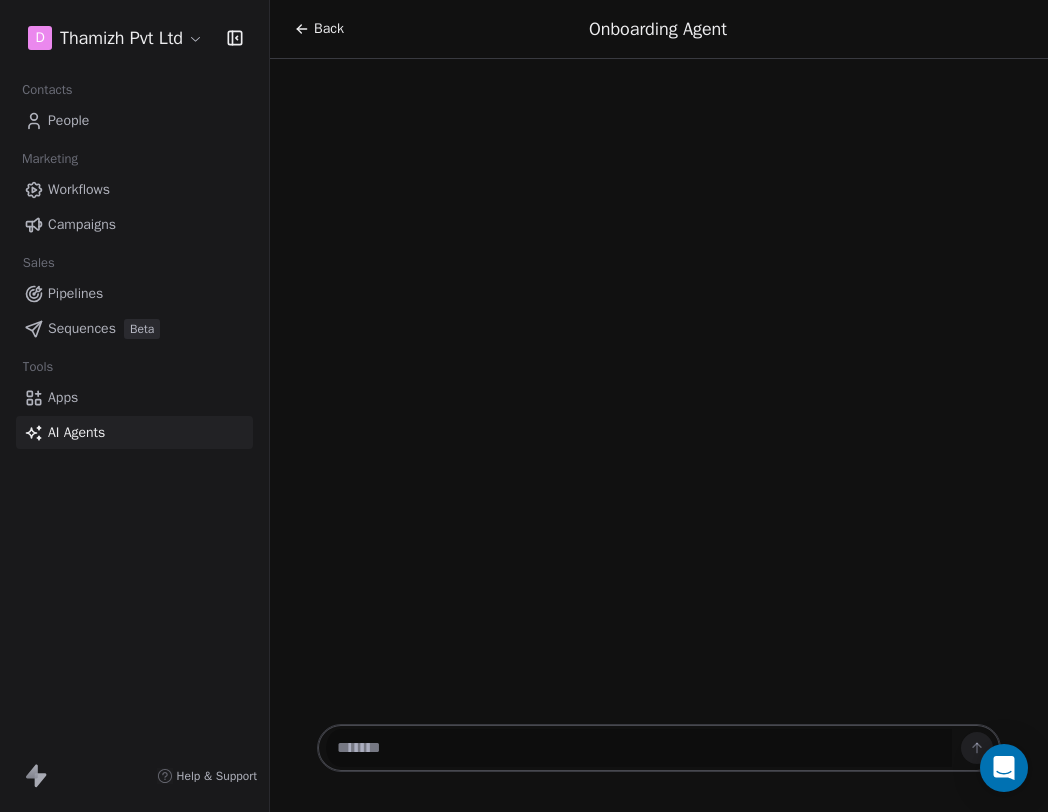 click at bounding box center [639, 748] 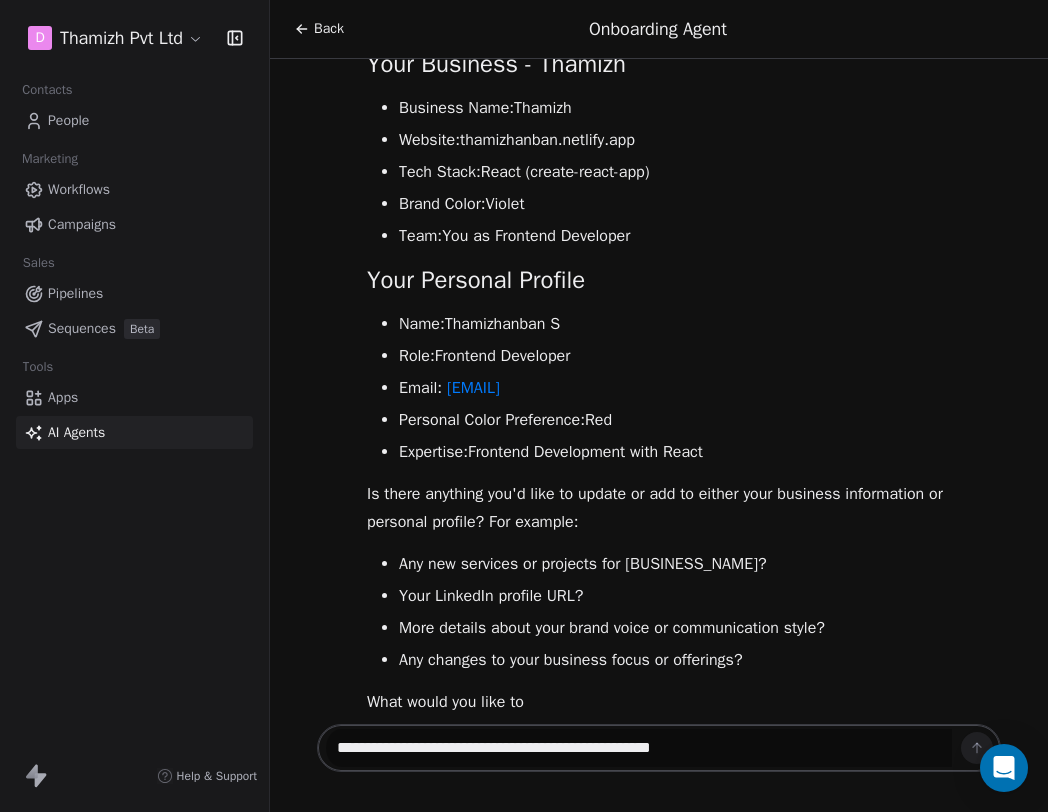 scroll, scrollTop: 195, scrollLeft: 0, axis: vertical 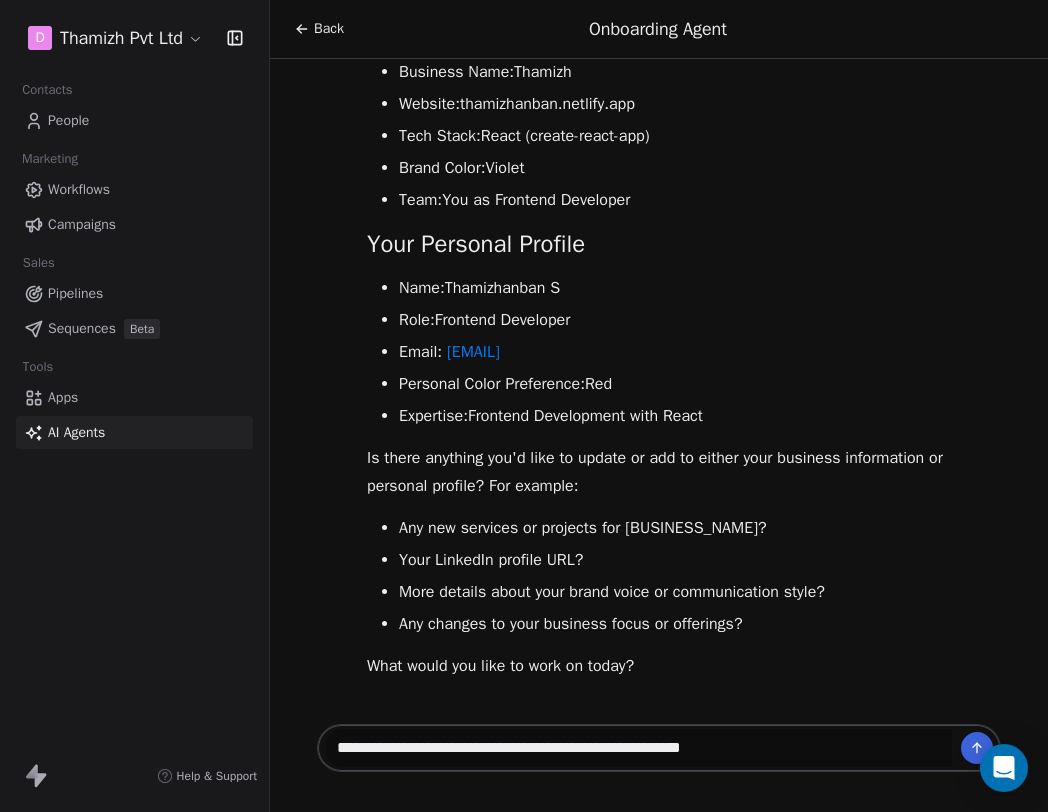 type on "**********" 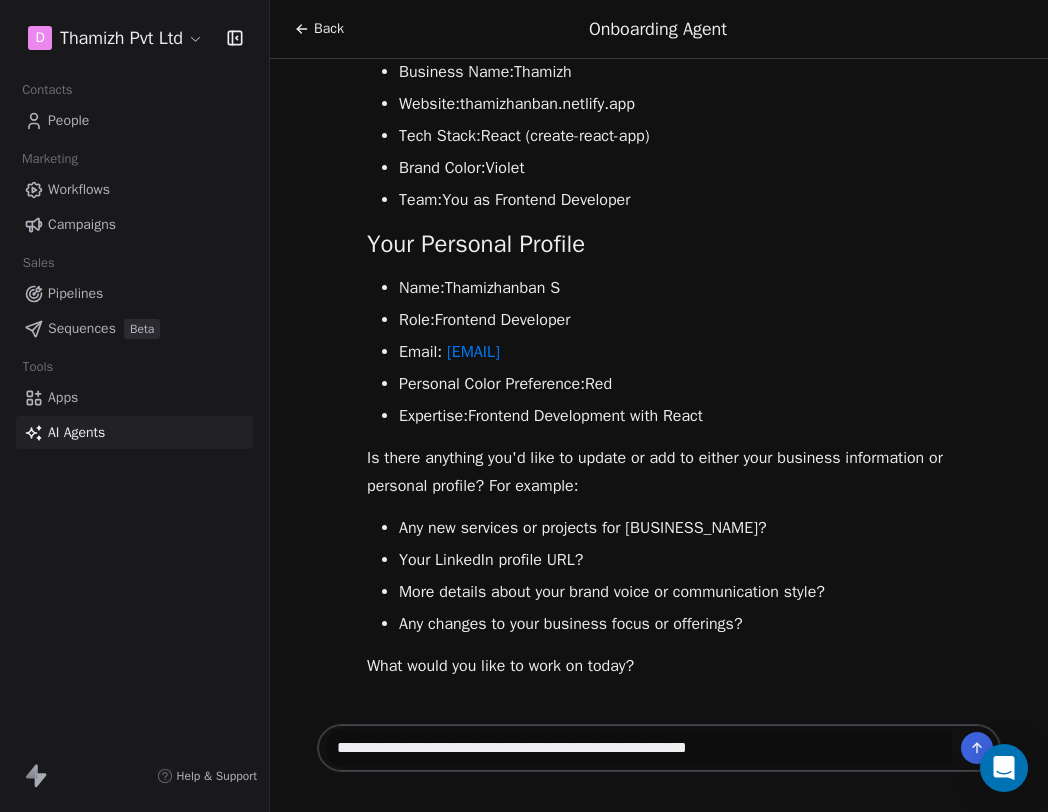 type 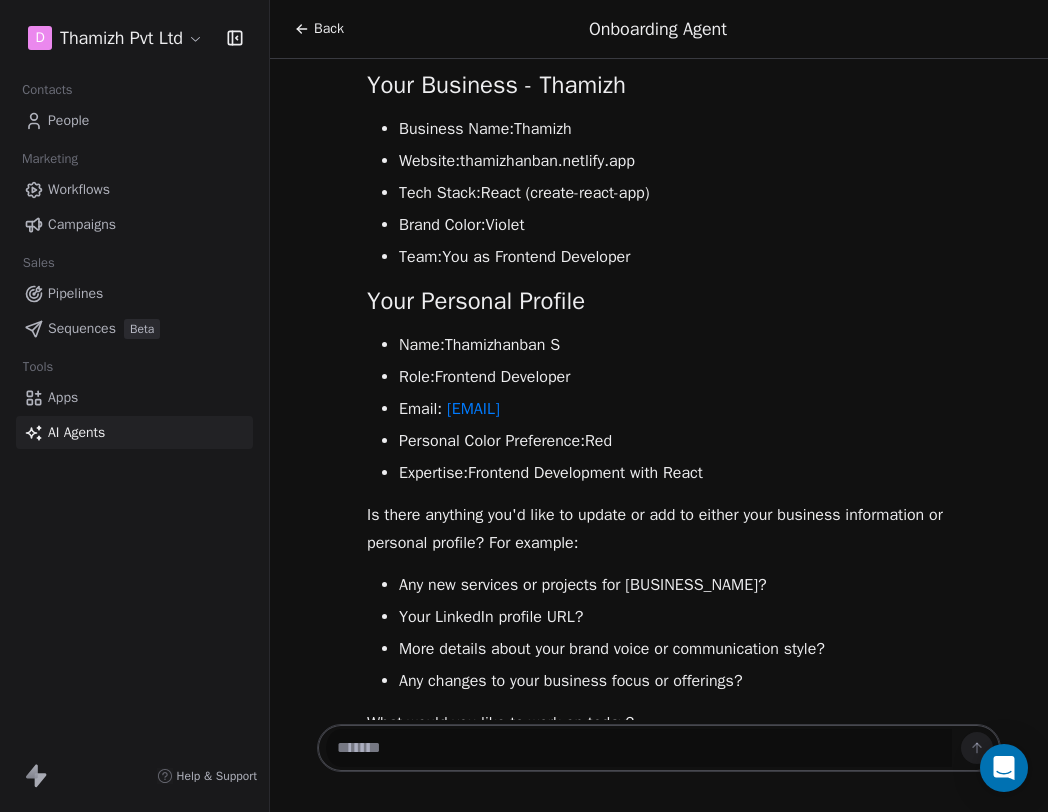 scroll, scrollTop: 0, scrollLeft: 0, axis: both 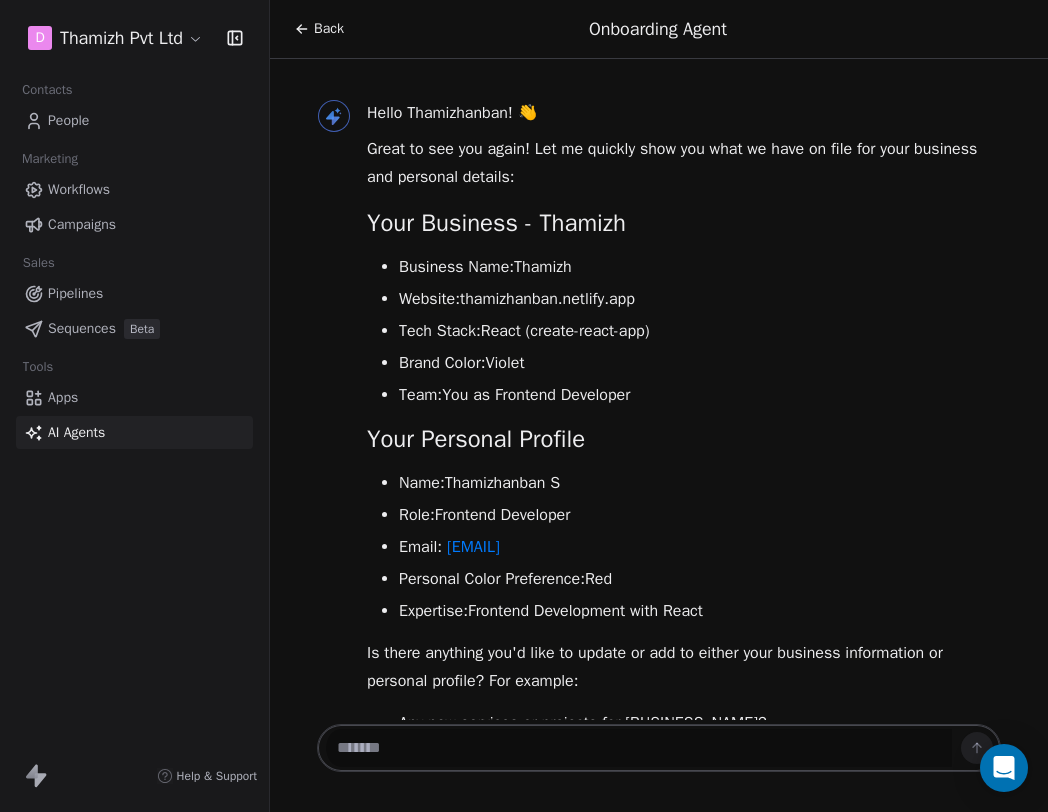 click on "Back" at bounding box center (329, 29) 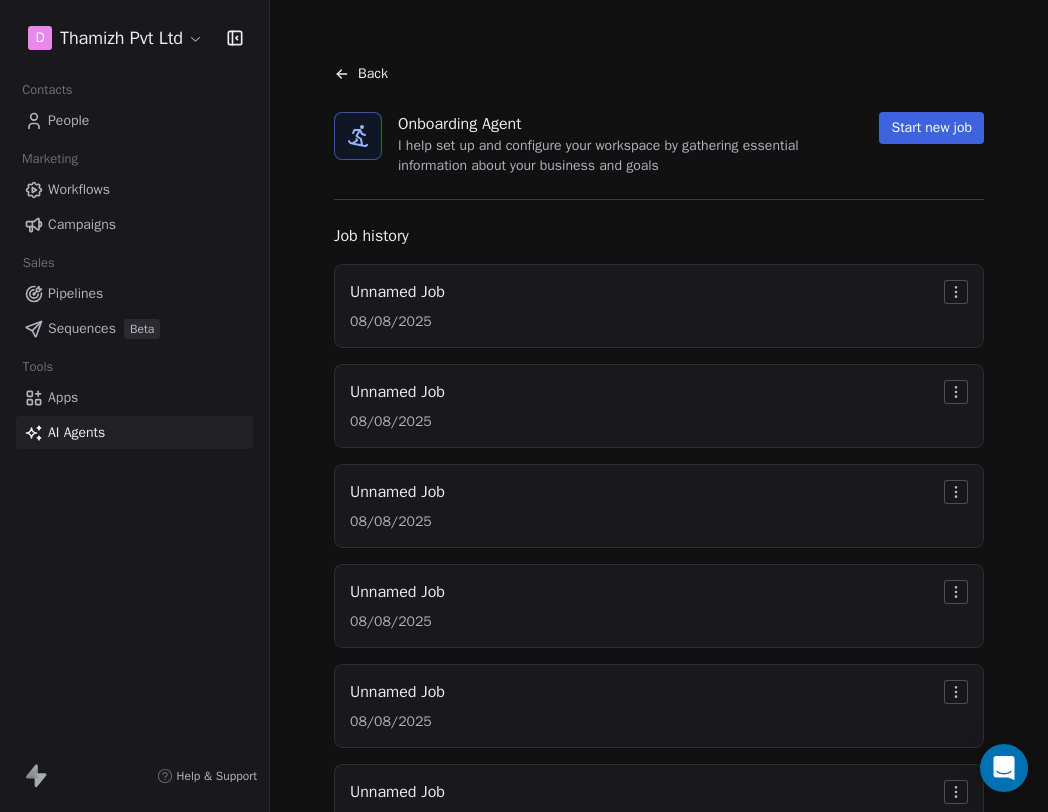click on "Start new job" at bounding box center [931, 128] 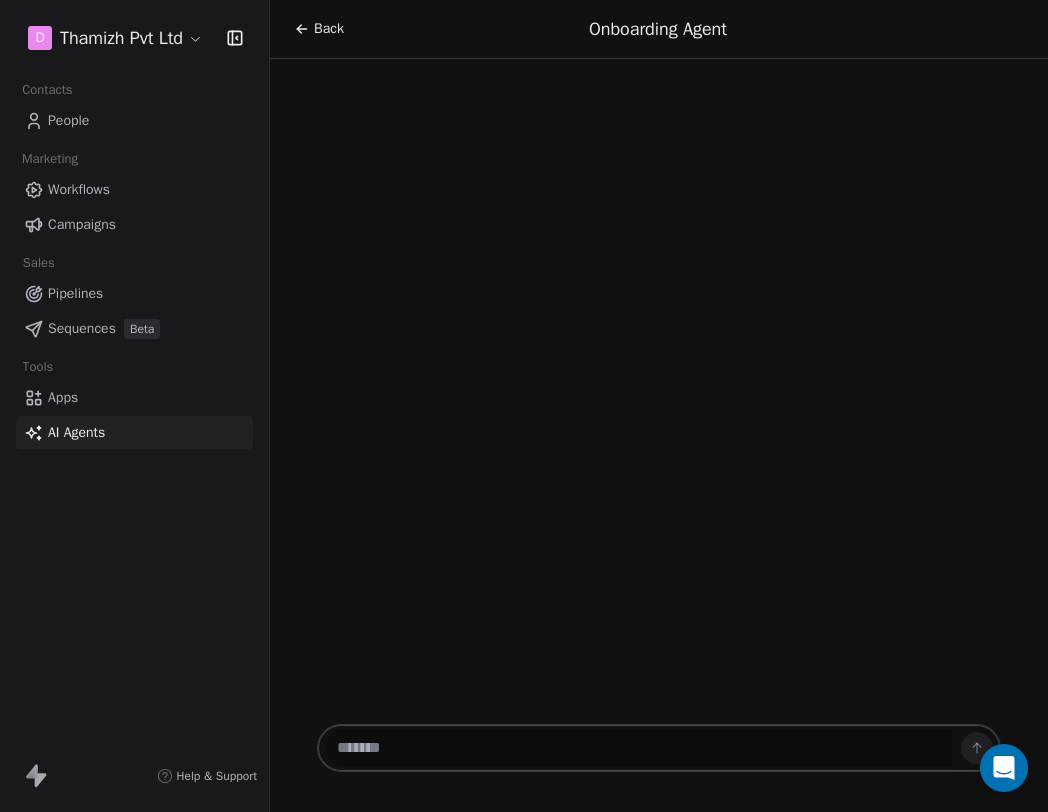 click at bounding box center [639, 748] 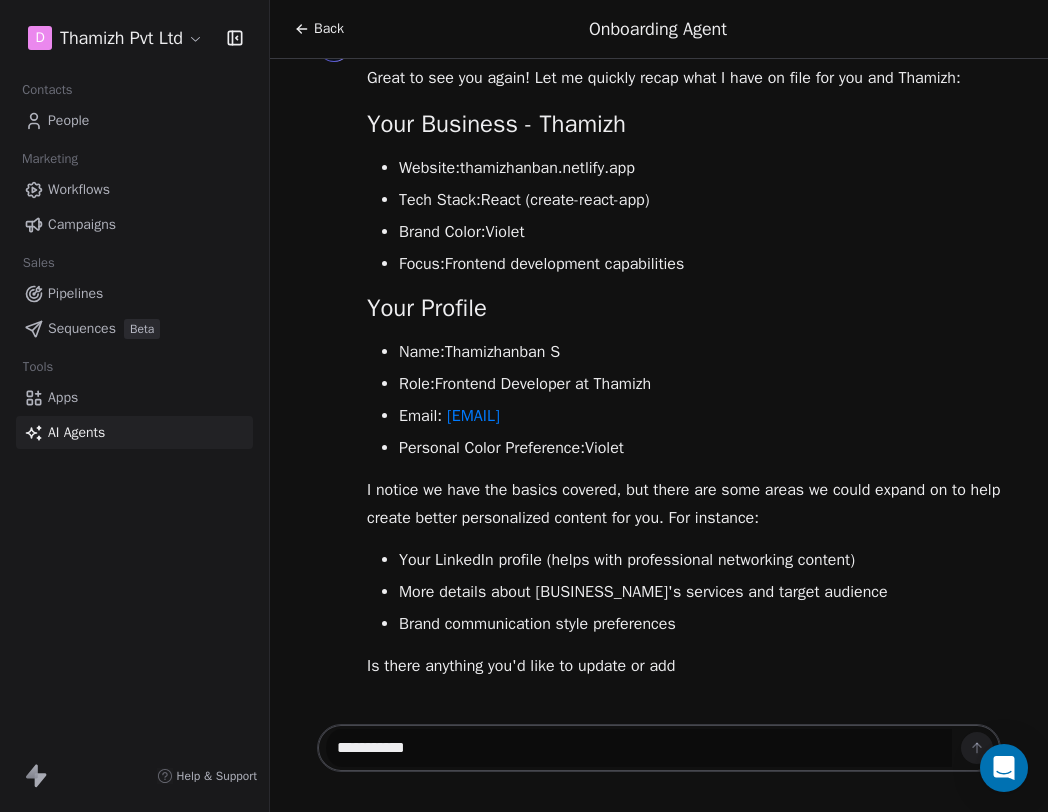 type on "**********" 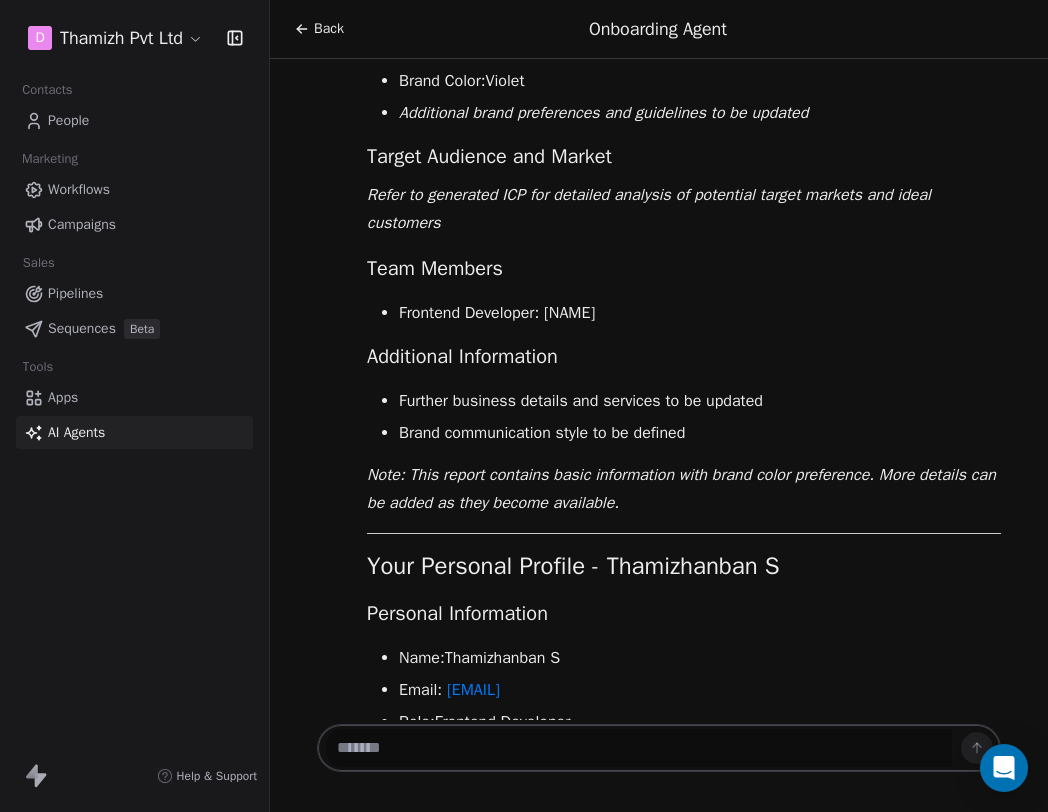 scroll, scrollTop: 1918, scrollLeft: 0, axis: vertical 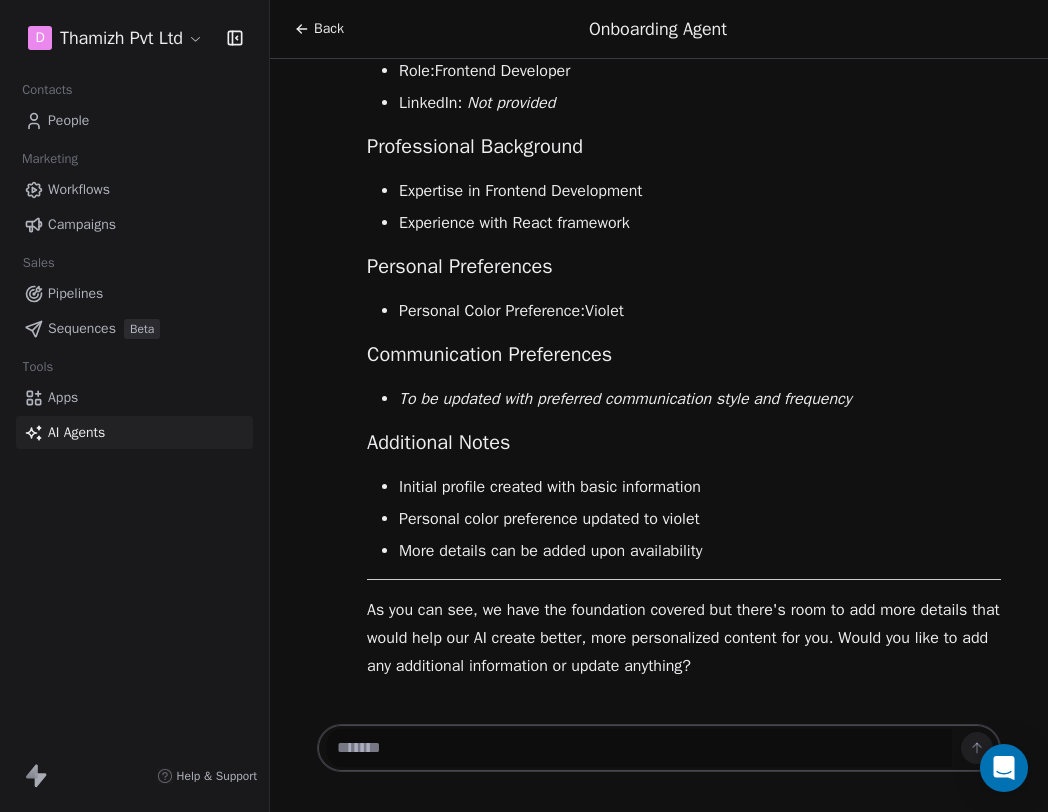 click at bounding box center (639, 748) 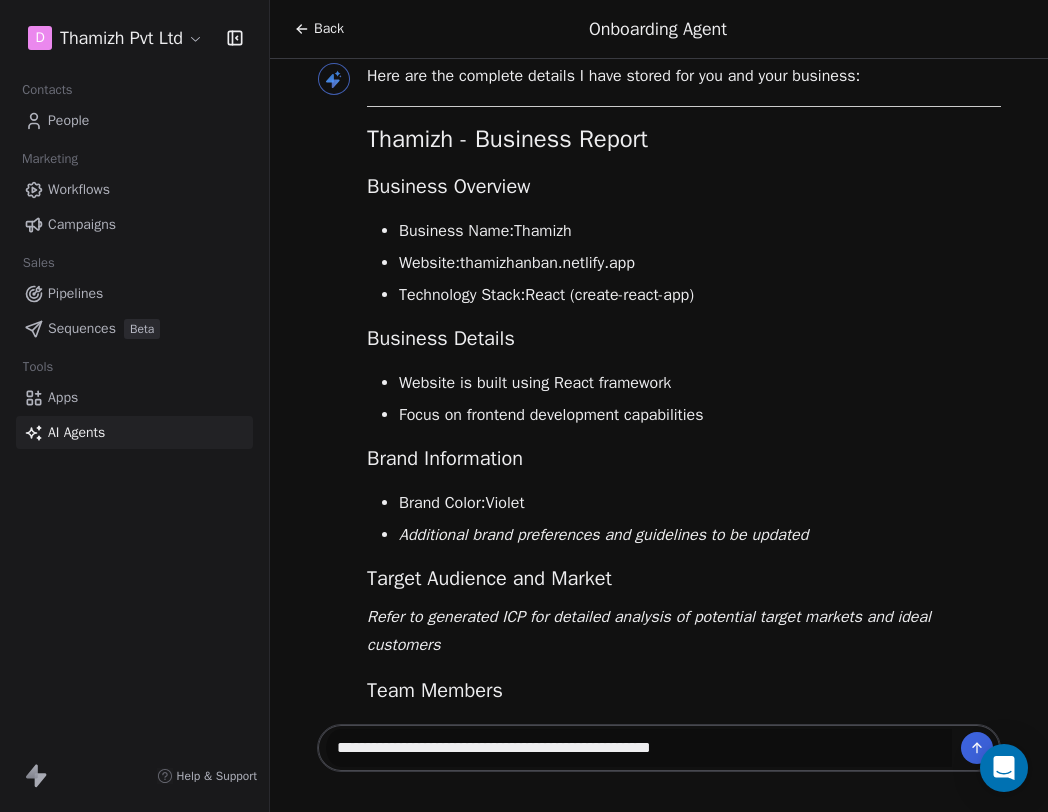 scroll, scrollTop: 1918, scrollLeft: 0, axis: vertical 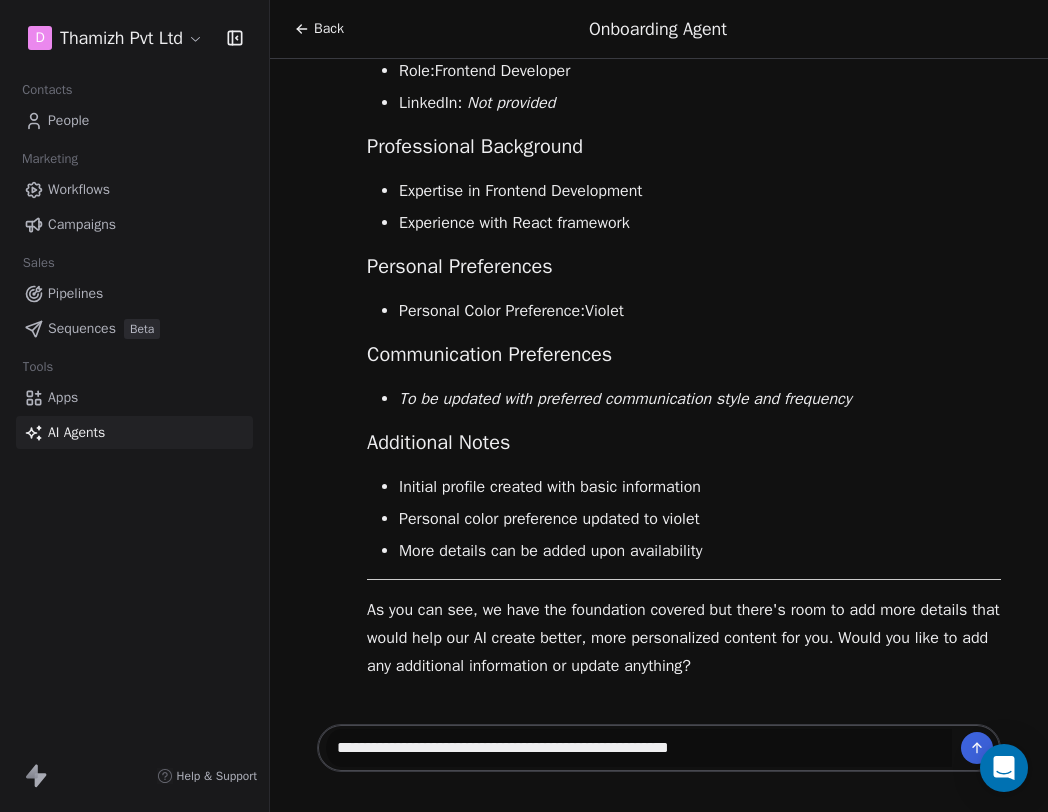type on "**********" 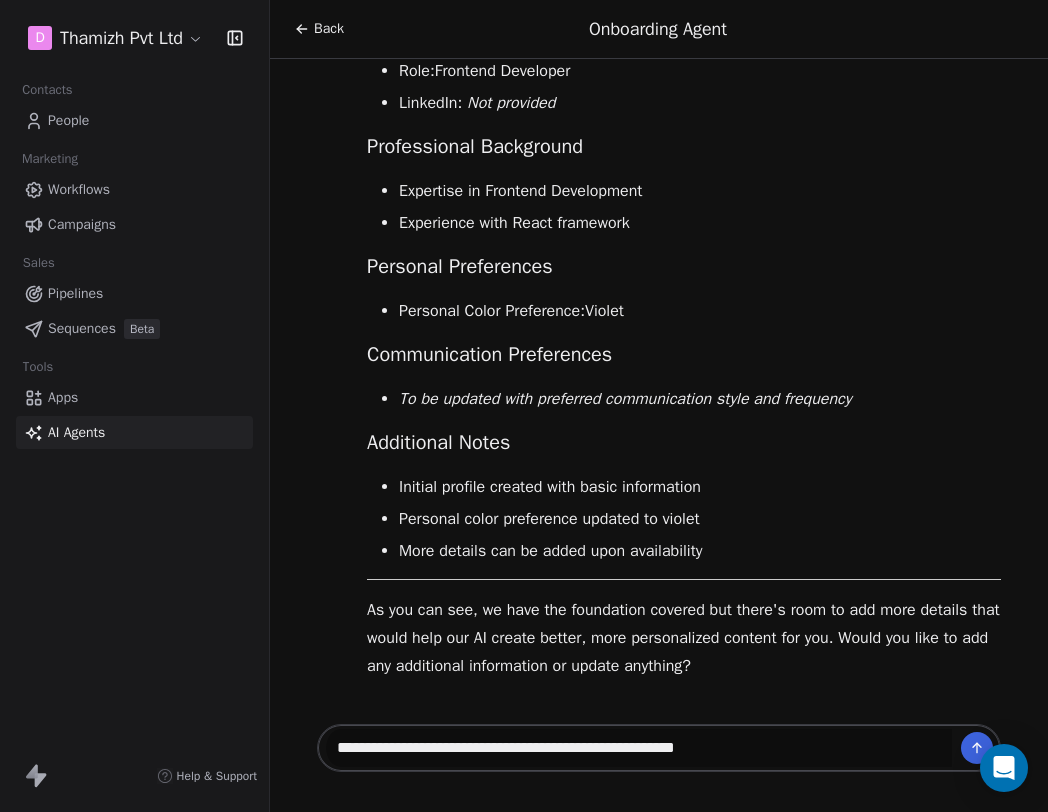 type 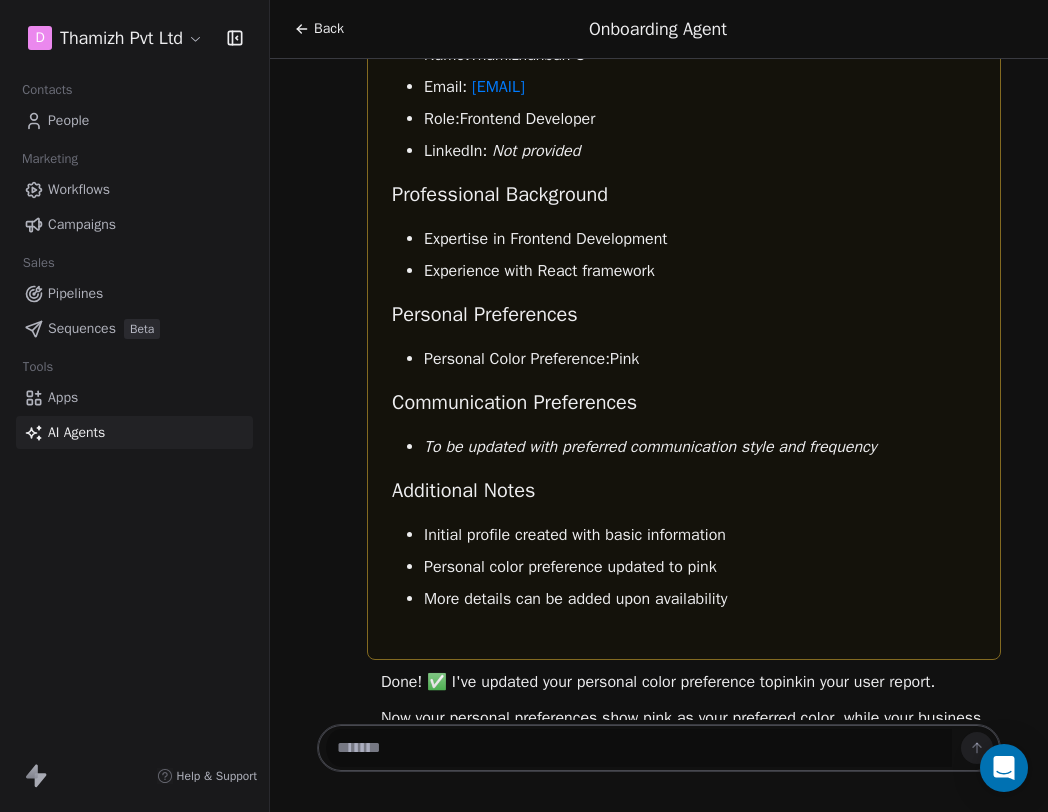 scroll, scrollTop: 3162, scrollLeft: 0, axis: vertical 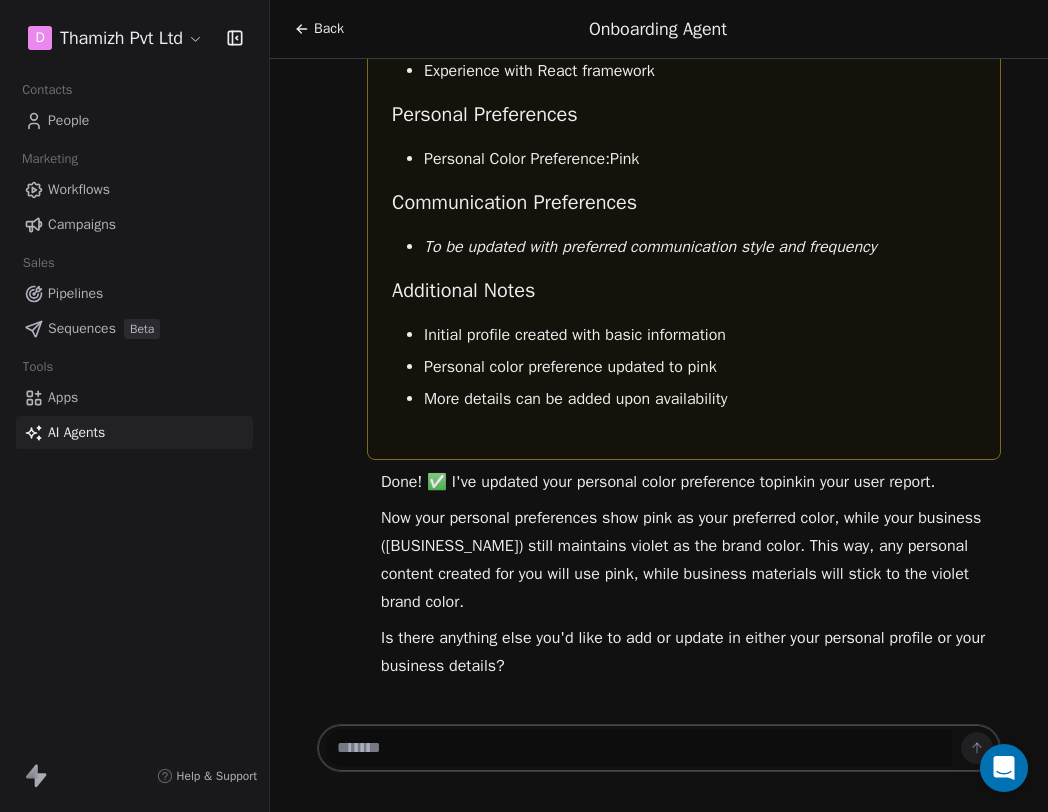 click on "Back" at bounding box center (329, 29) 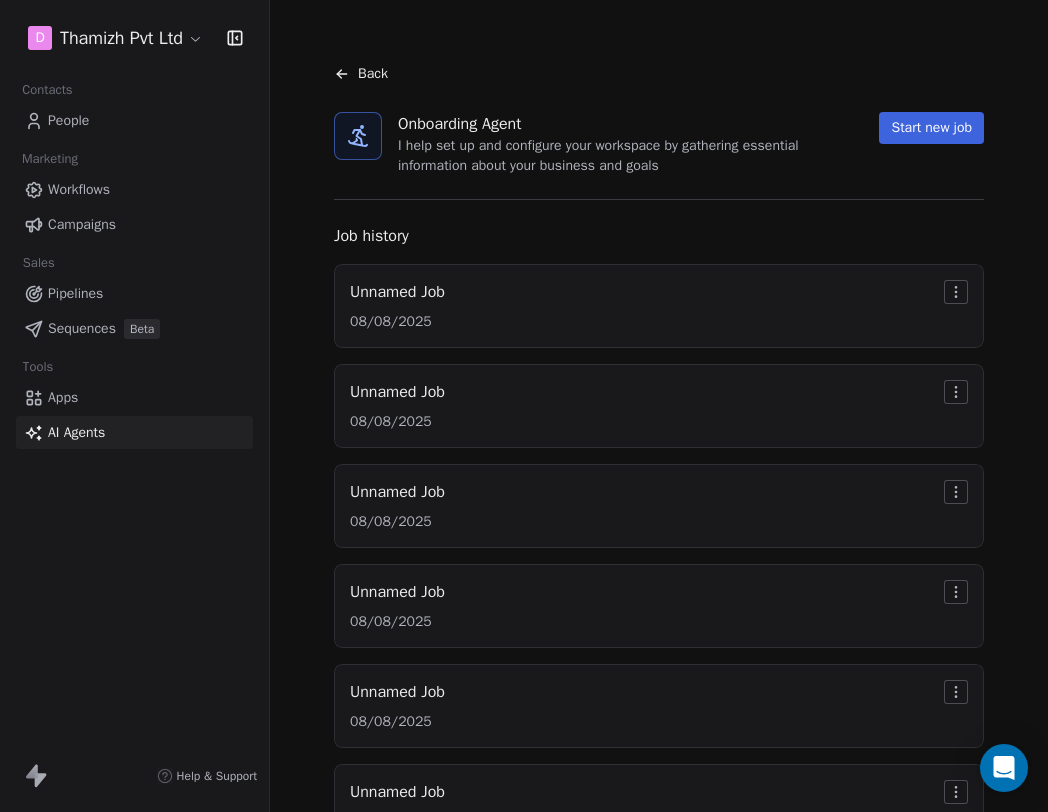 click on "Back" at bounding box center (373, 74) 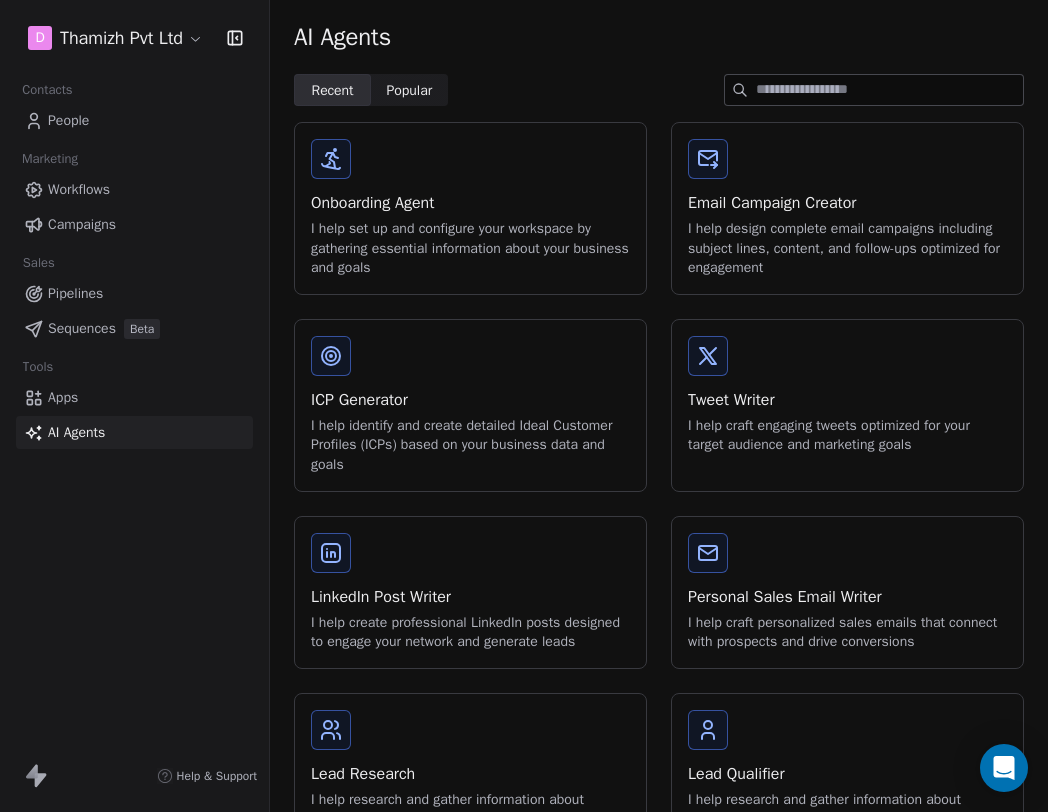 click on "Onboarding Agent I help set up and configure your workspace by gathering essential information about your business and goals" at bounding box center [470, 208] 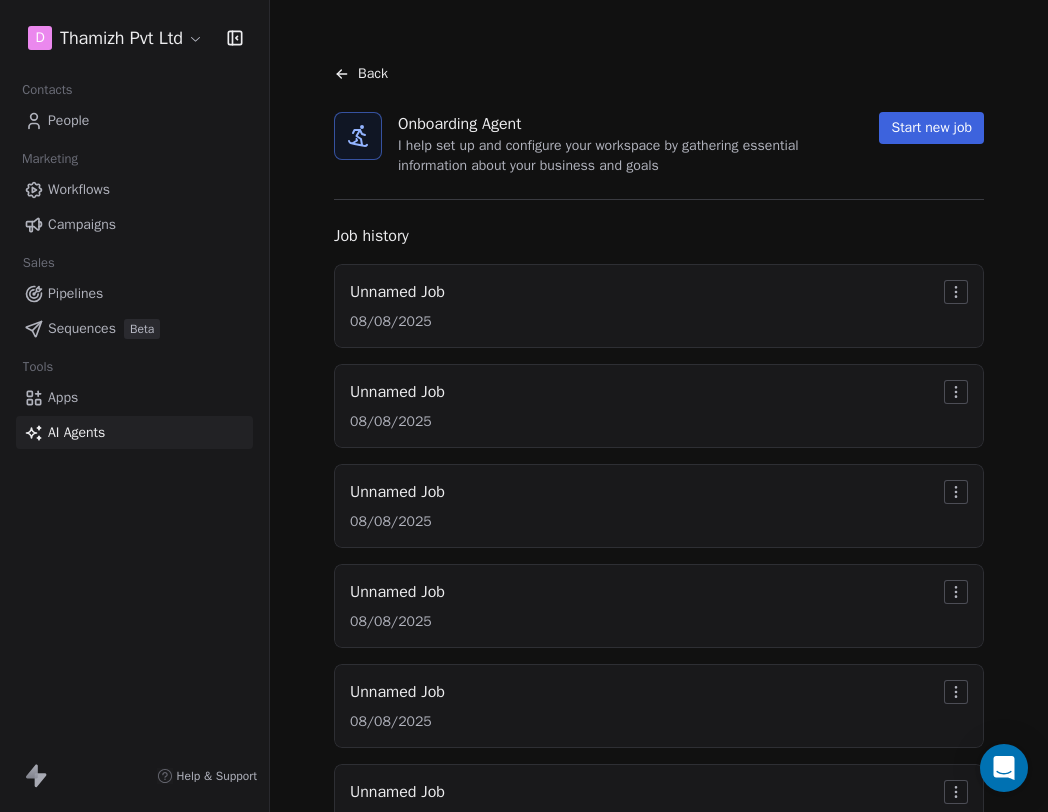 click on "Start new job" at bounding box center (931, 128) 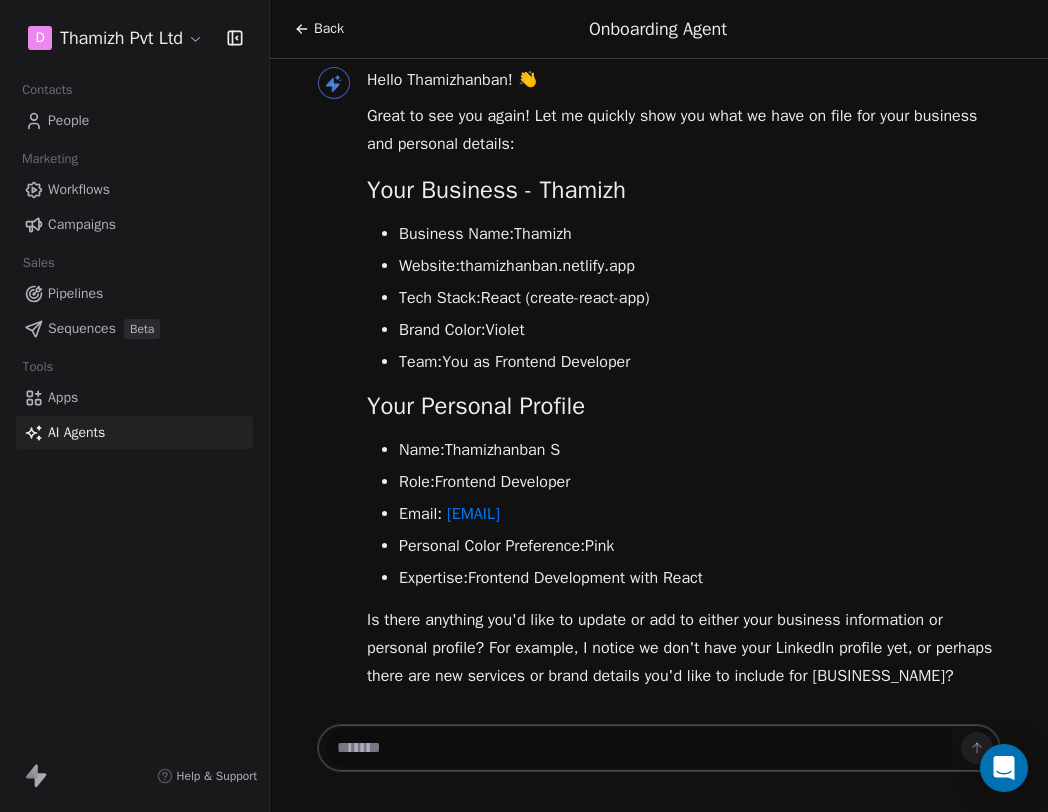 scroll, scrollTop: 43, scrollLeft: 0, axis: vertical 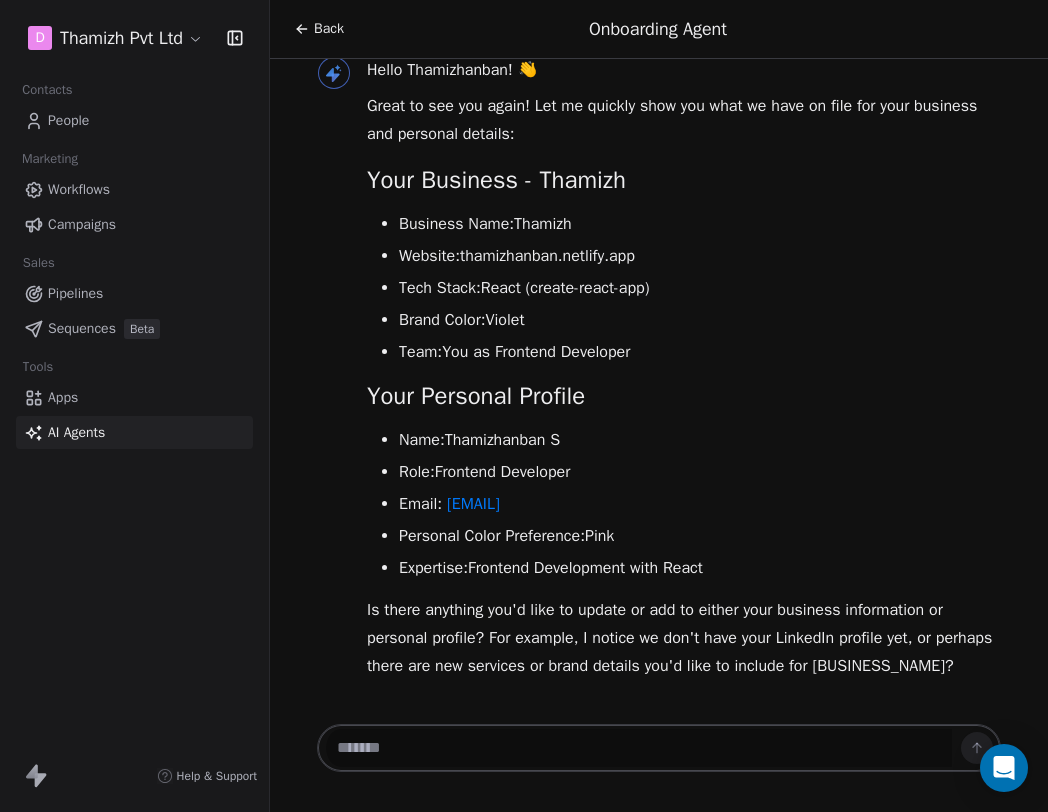 click at bounding box center [639, 748] 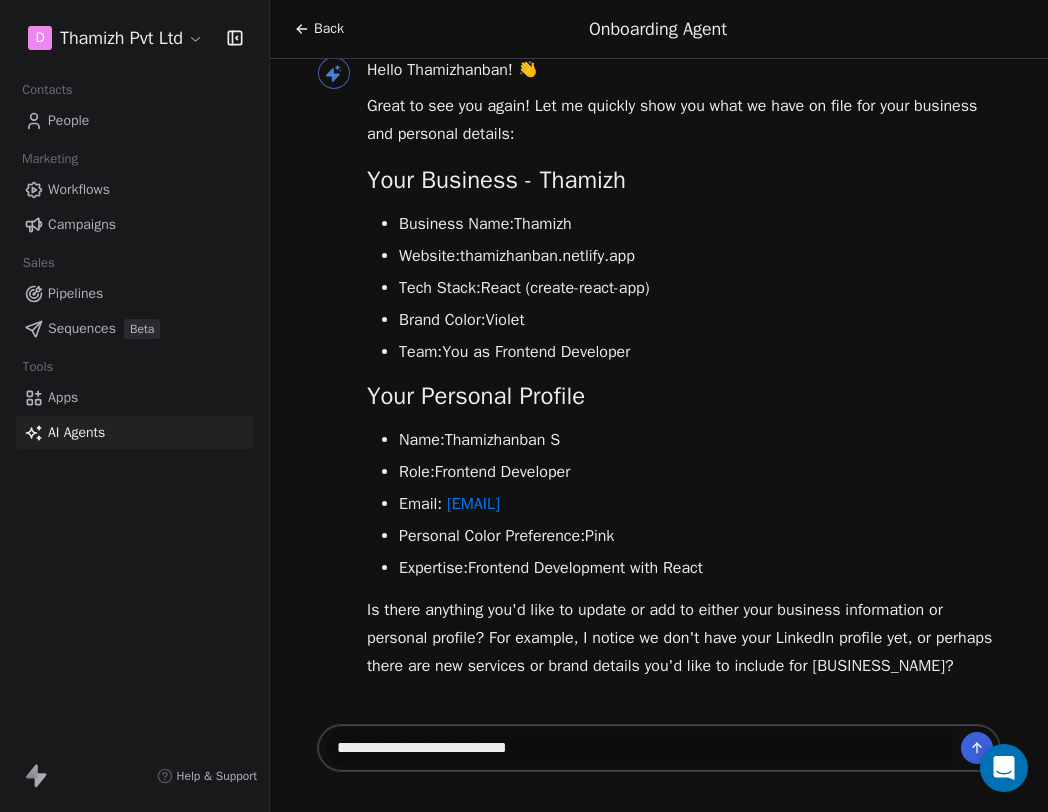 type on "**********" 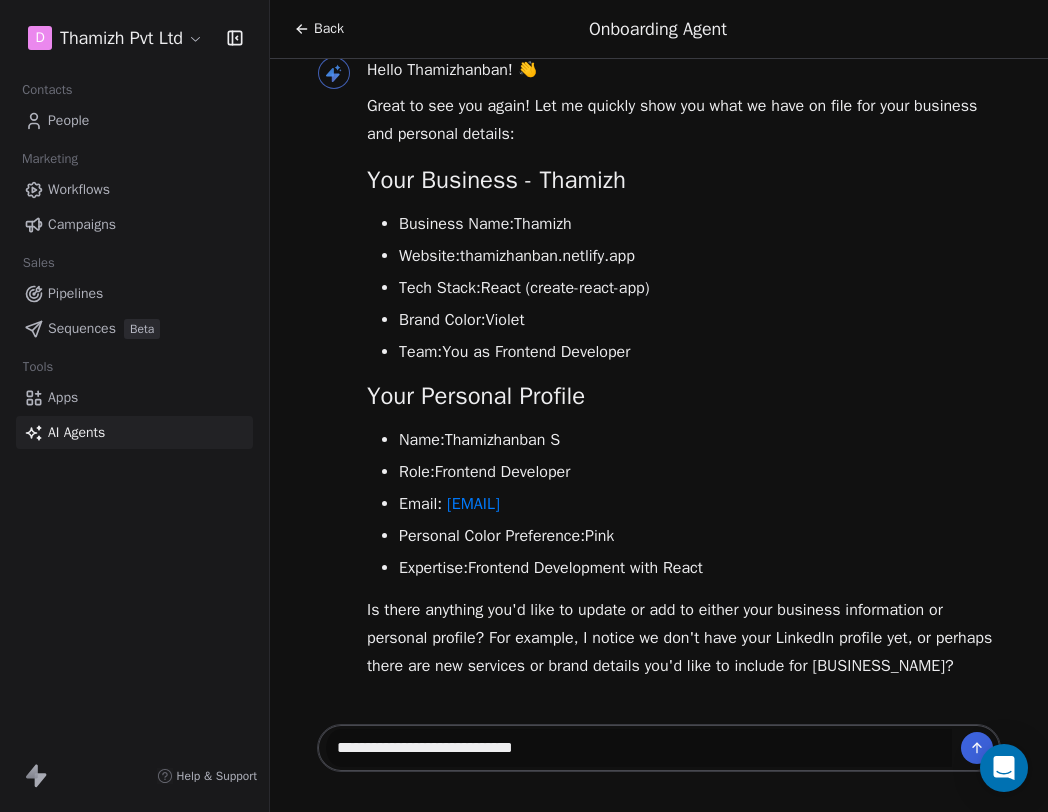 type 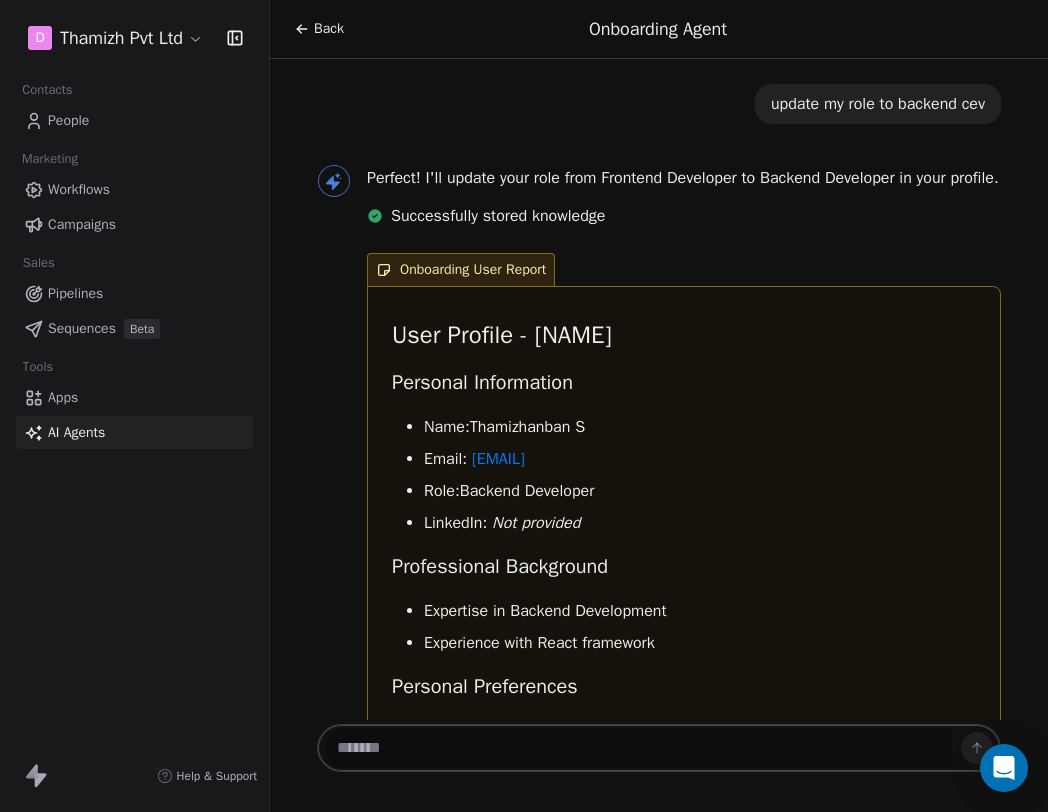 scroll, scrollTop: 1311, scrollLeft: 0, axis: vertical 